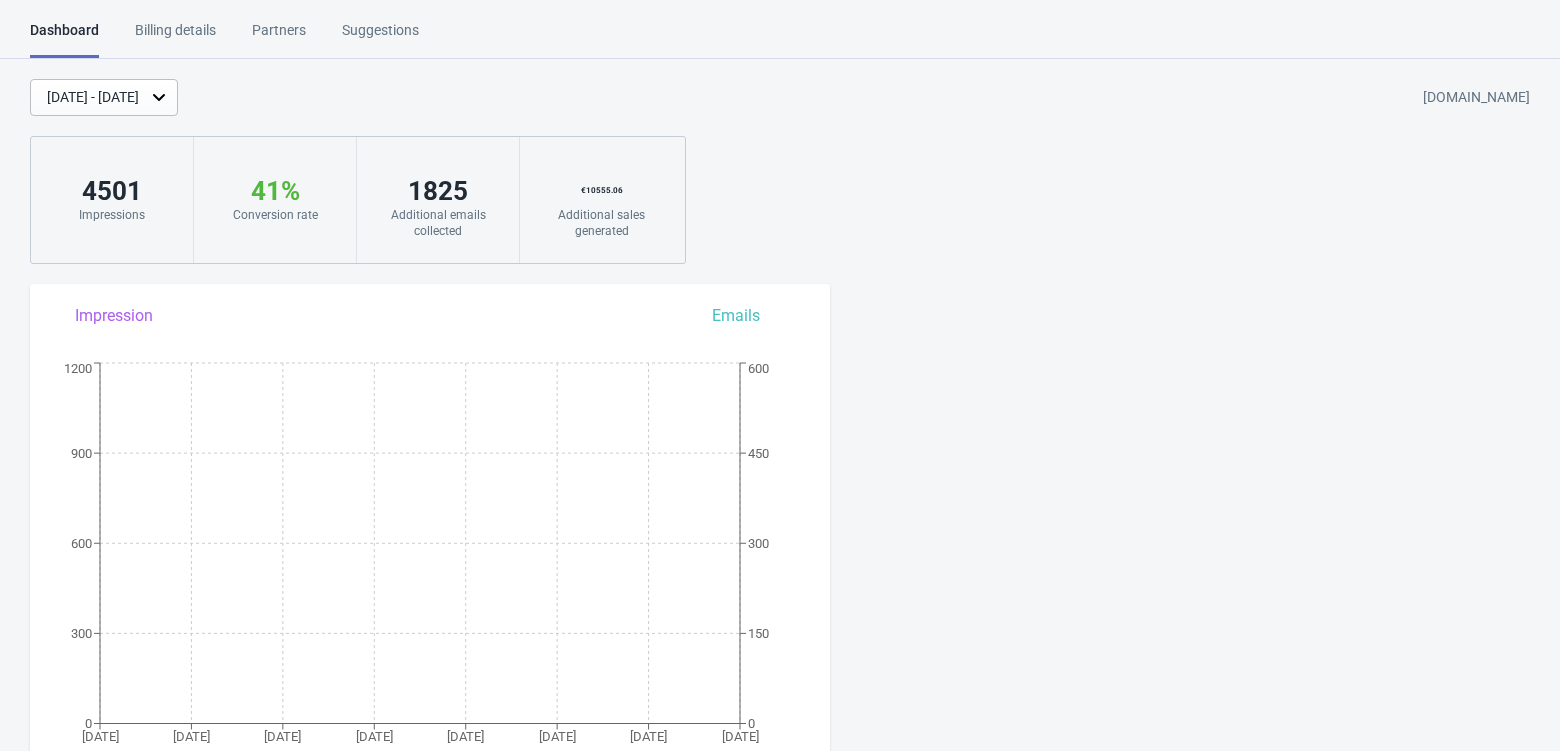 scroll, scrollTop: 0, scrollLeft: 0, axis: both 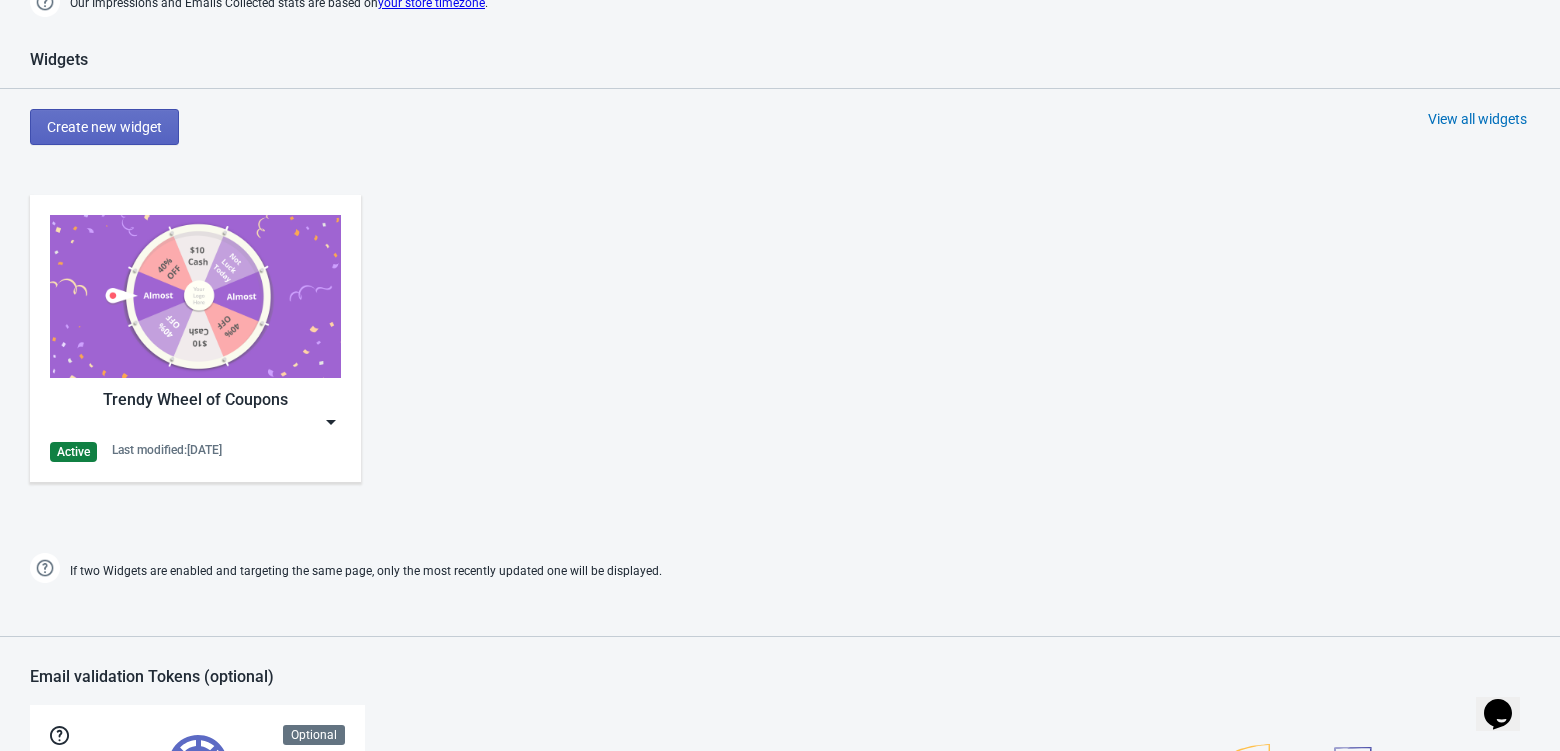 click at bounding box center (331, 422) 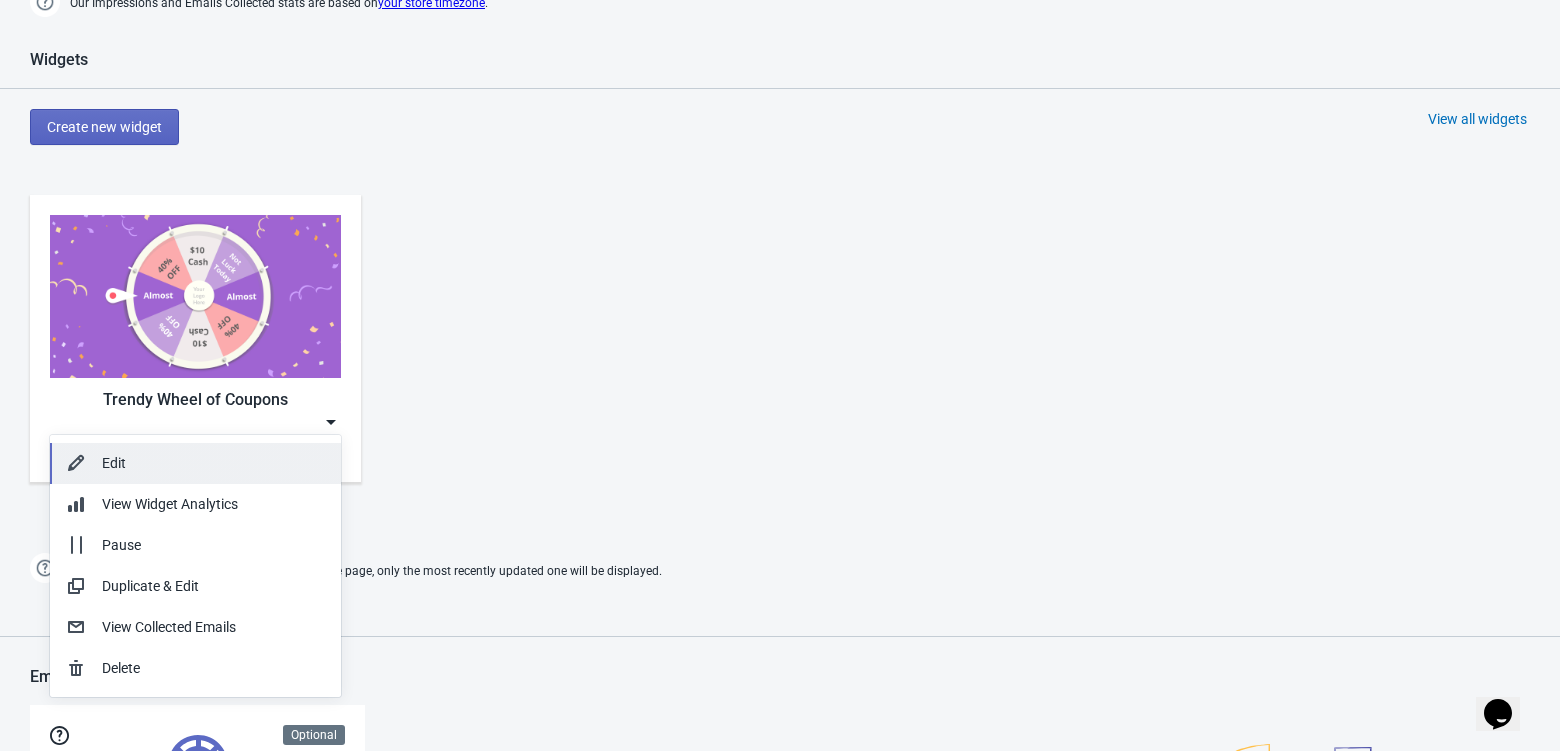 click on "Edit" at bounding box center (213, 463) 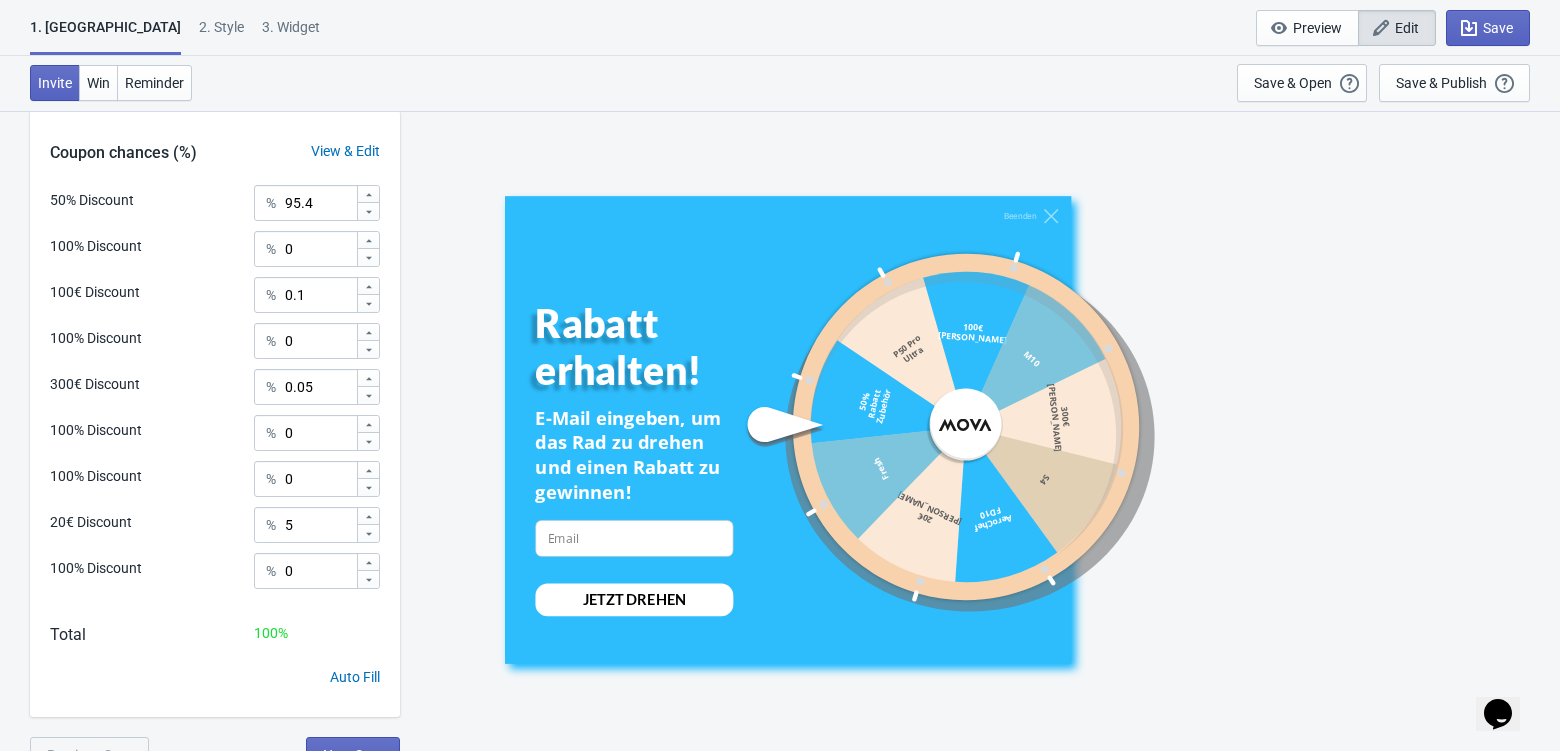 scroll, scrollTop: 950, scrollLeft: 0, axis: vertical 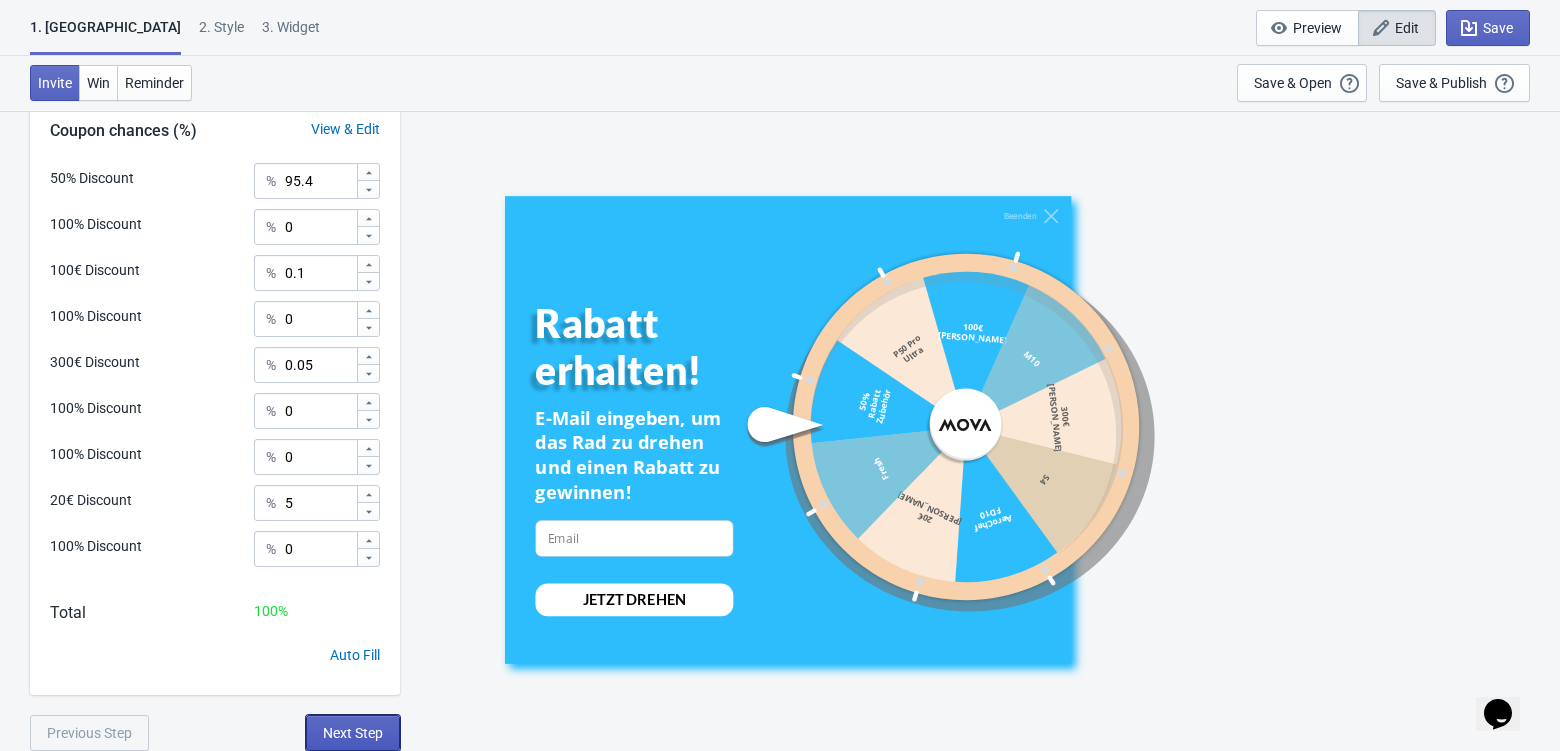click on "Next Step" at bounding box center [353, 733] 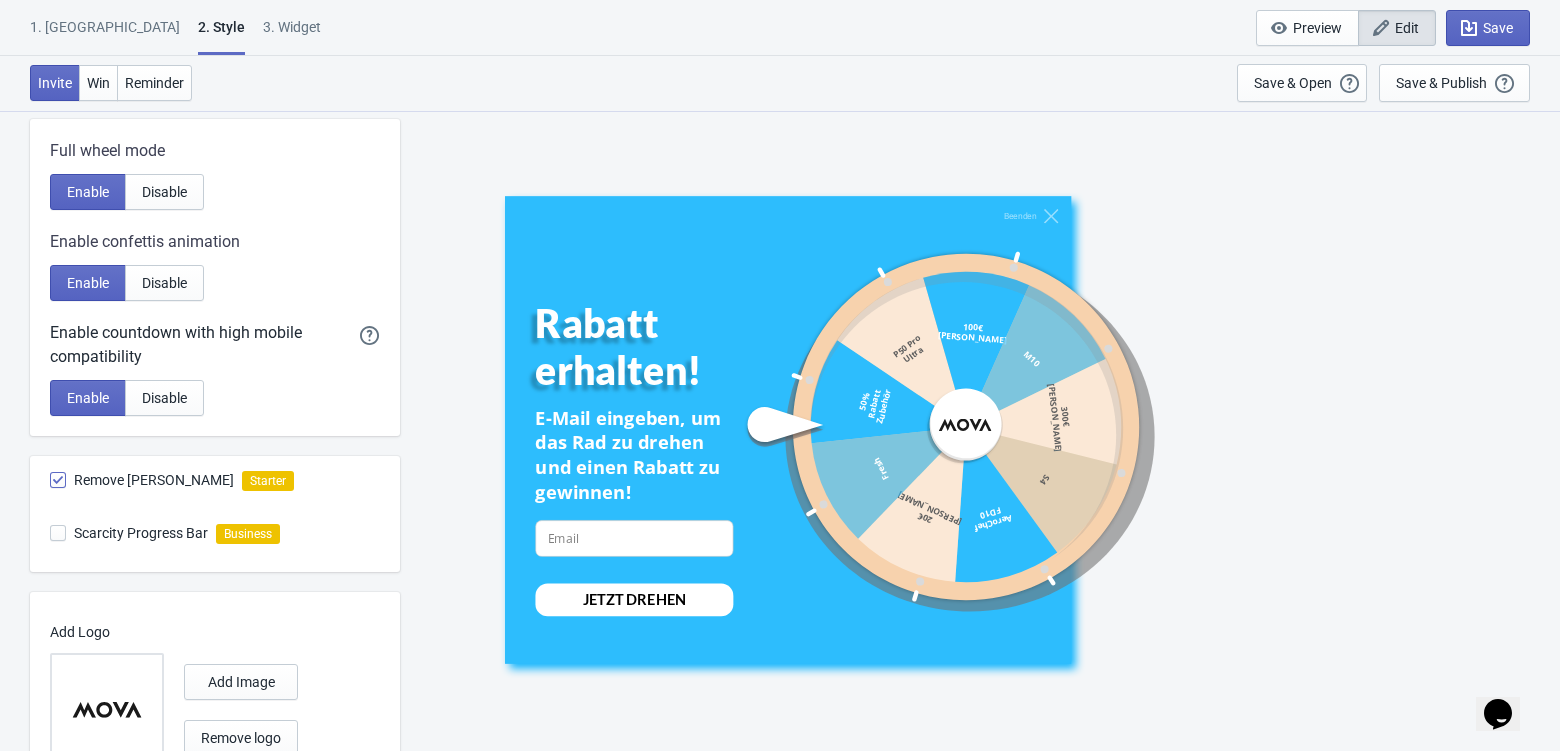 scroll, scrollTop: 1018, scrollLeft: 0, axis: vertical 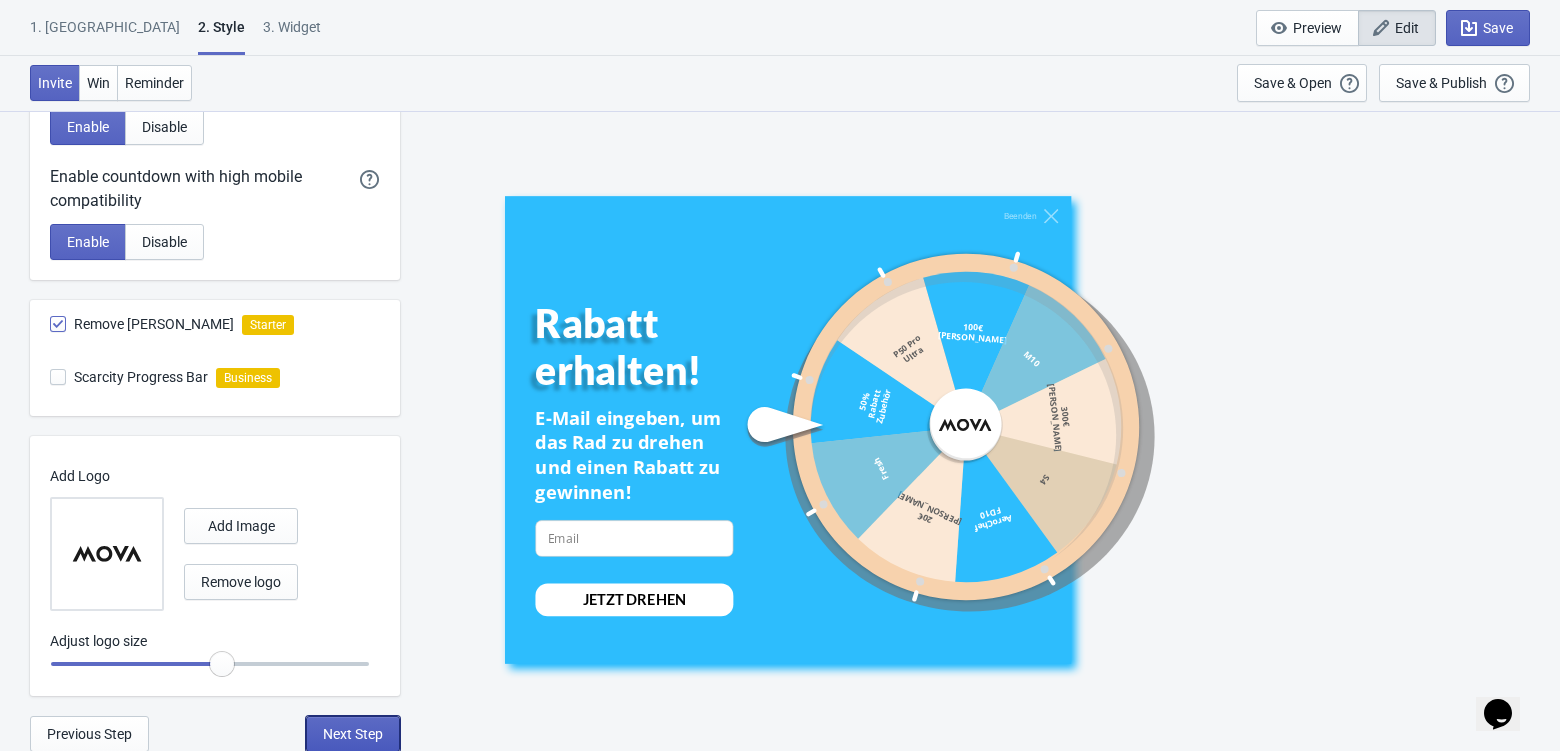 click on "Next Step" at bounding box center (353, 734) 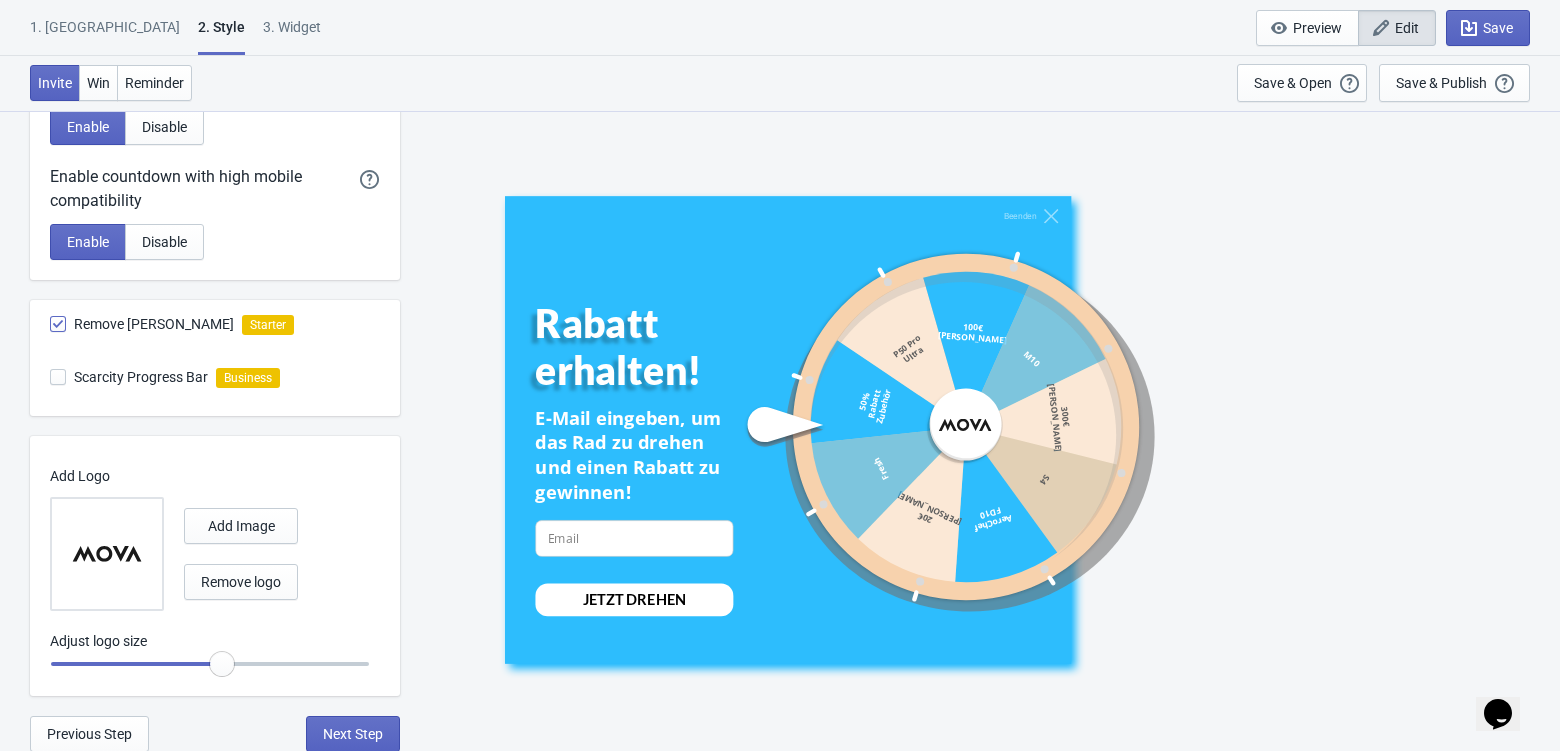 scroll, scrollTop: 0, scrollLeft: 0, axis: both 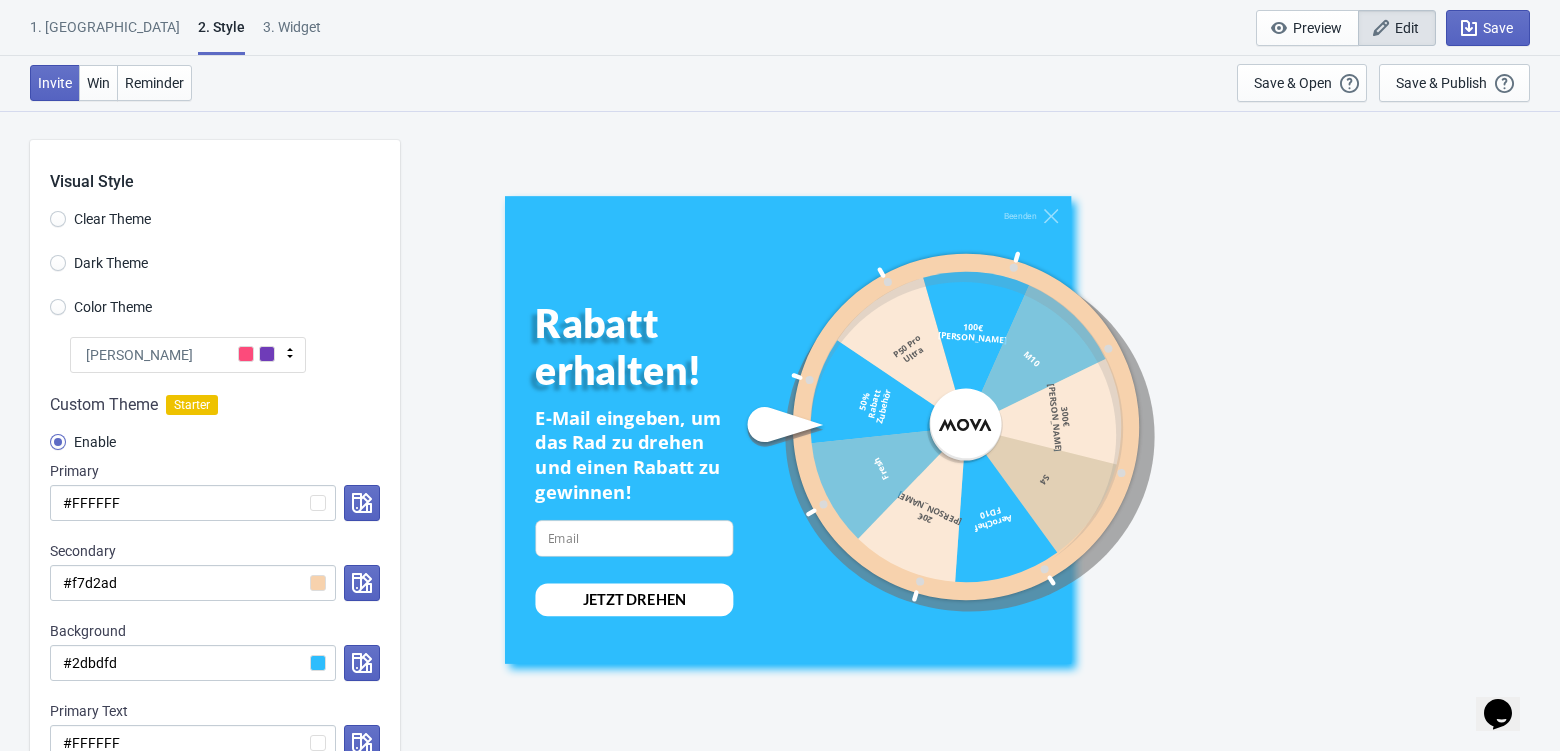 select on "specificURL" 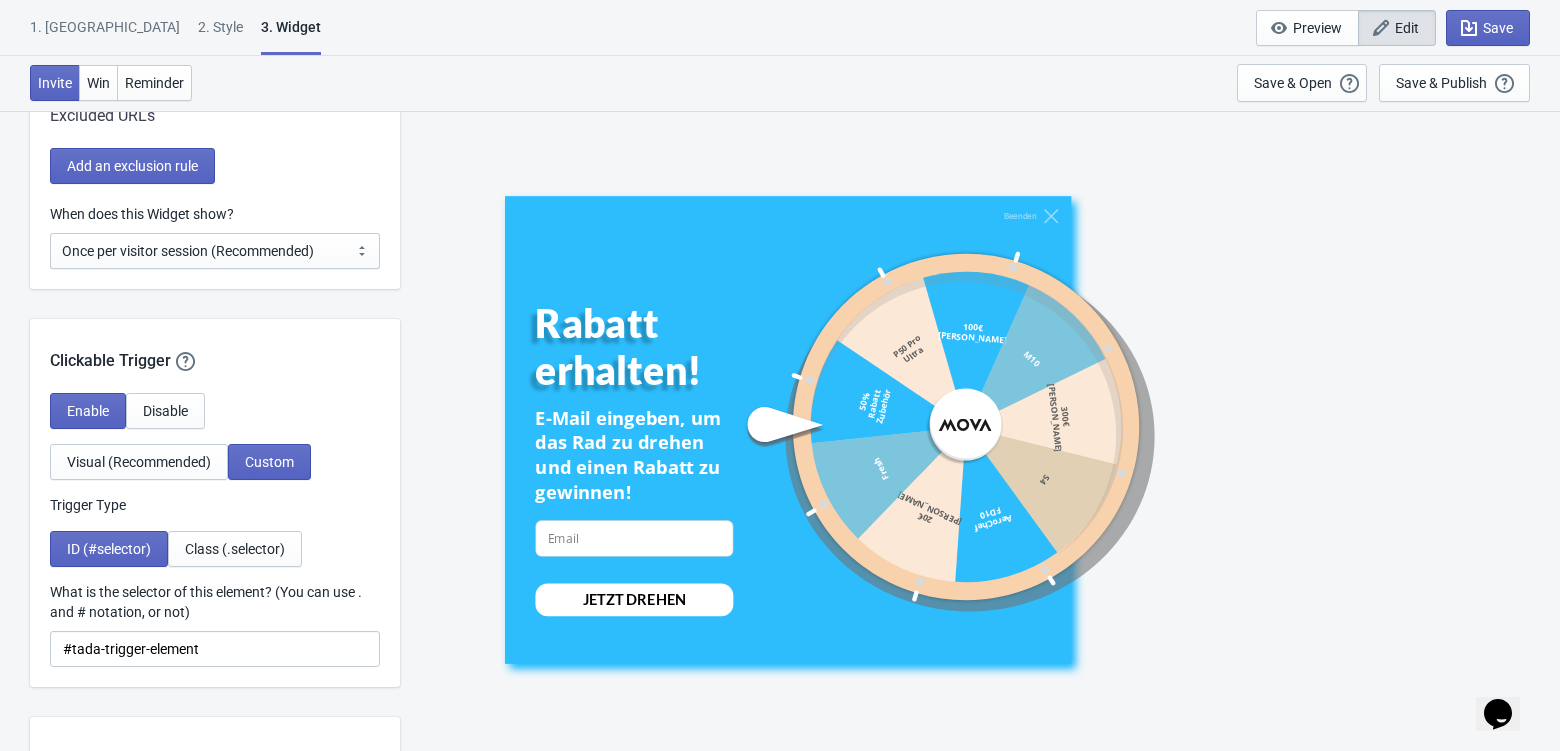 scroll, scrollTop: 1917, scrollLeft: 0, axis: vertical 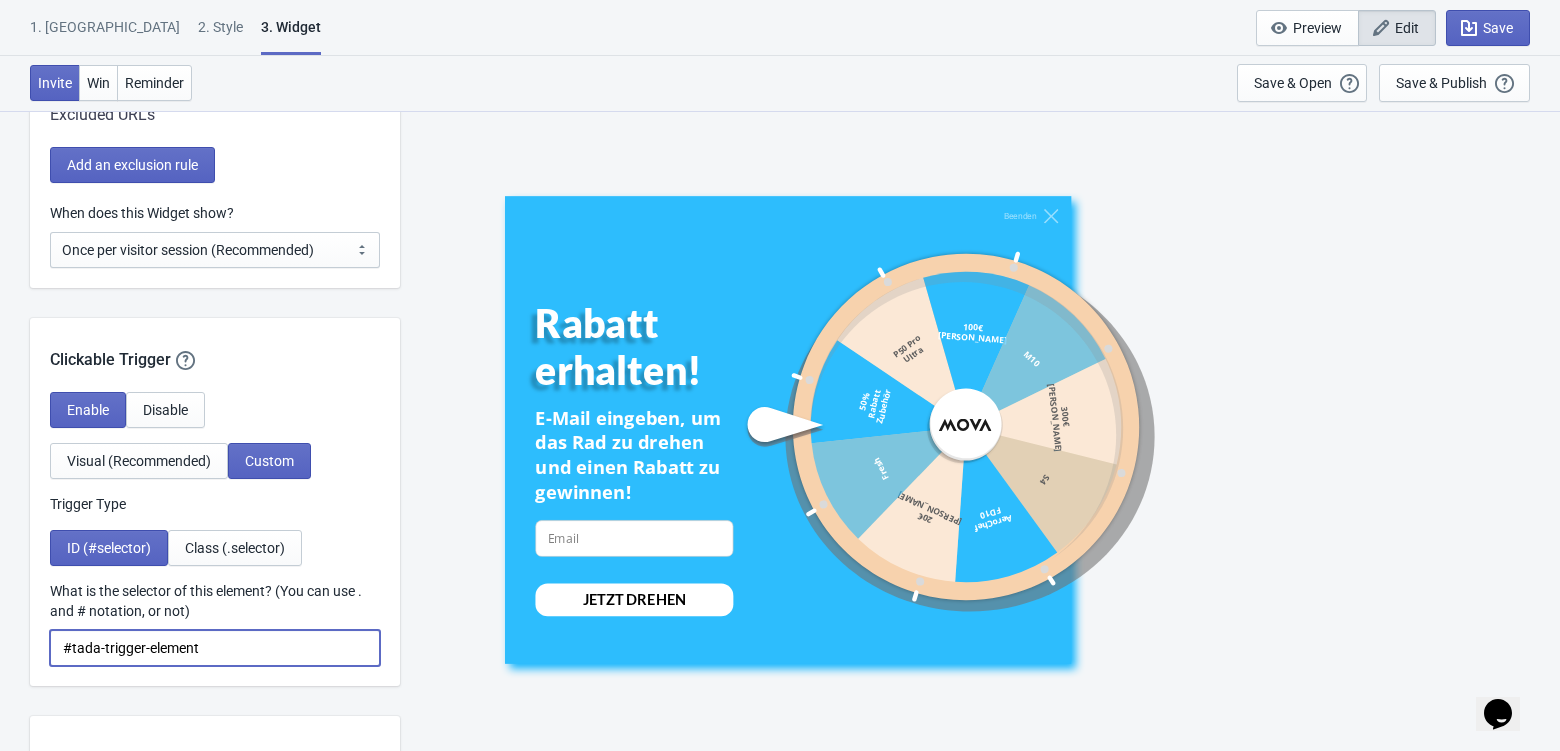 drag, startPoint x: 248, startPoint y: 651, endPoint x: 41, endPoint y: 637, distance: 207.47289 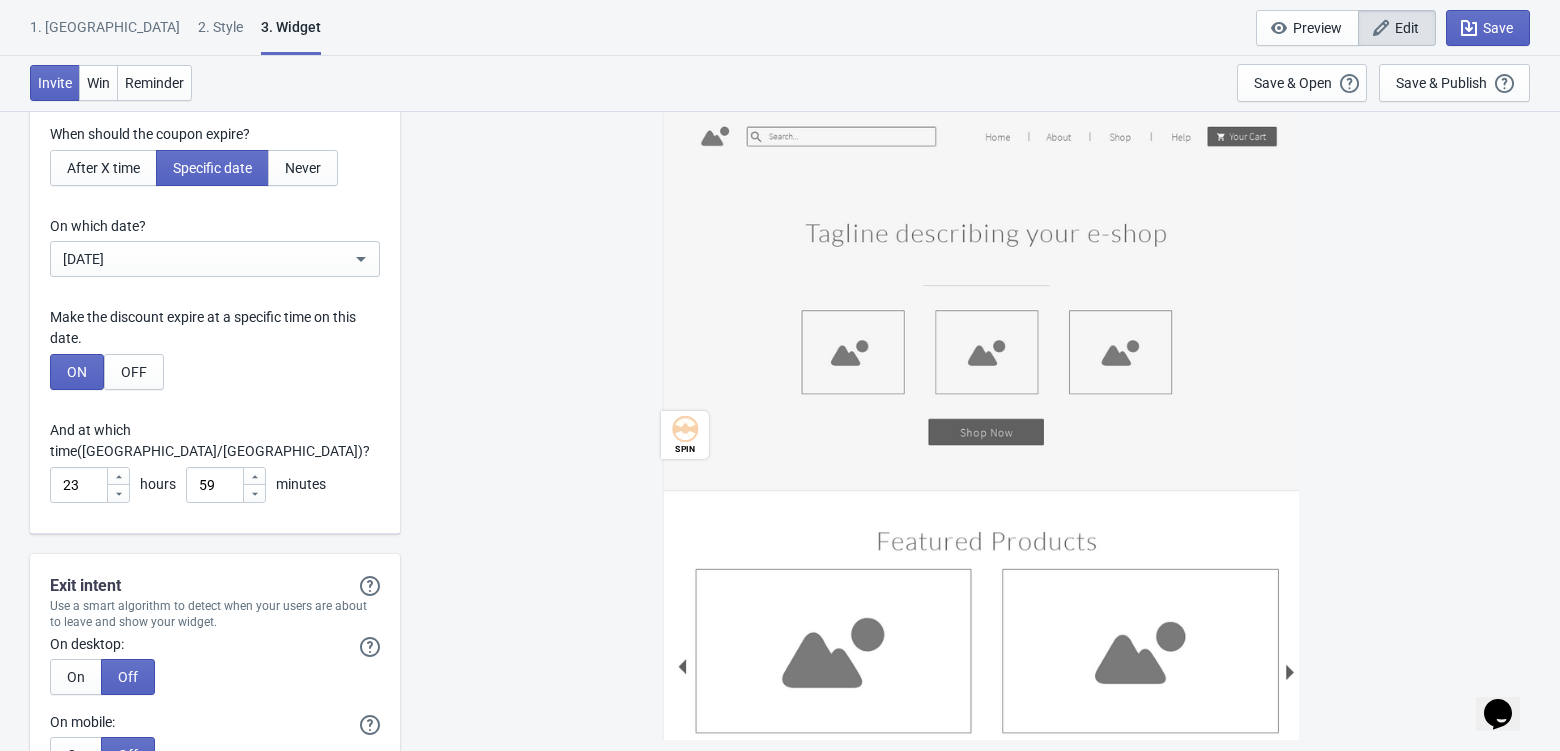 scroll, scrollTop: 5865, scrollLeft: 0, axis: vertical 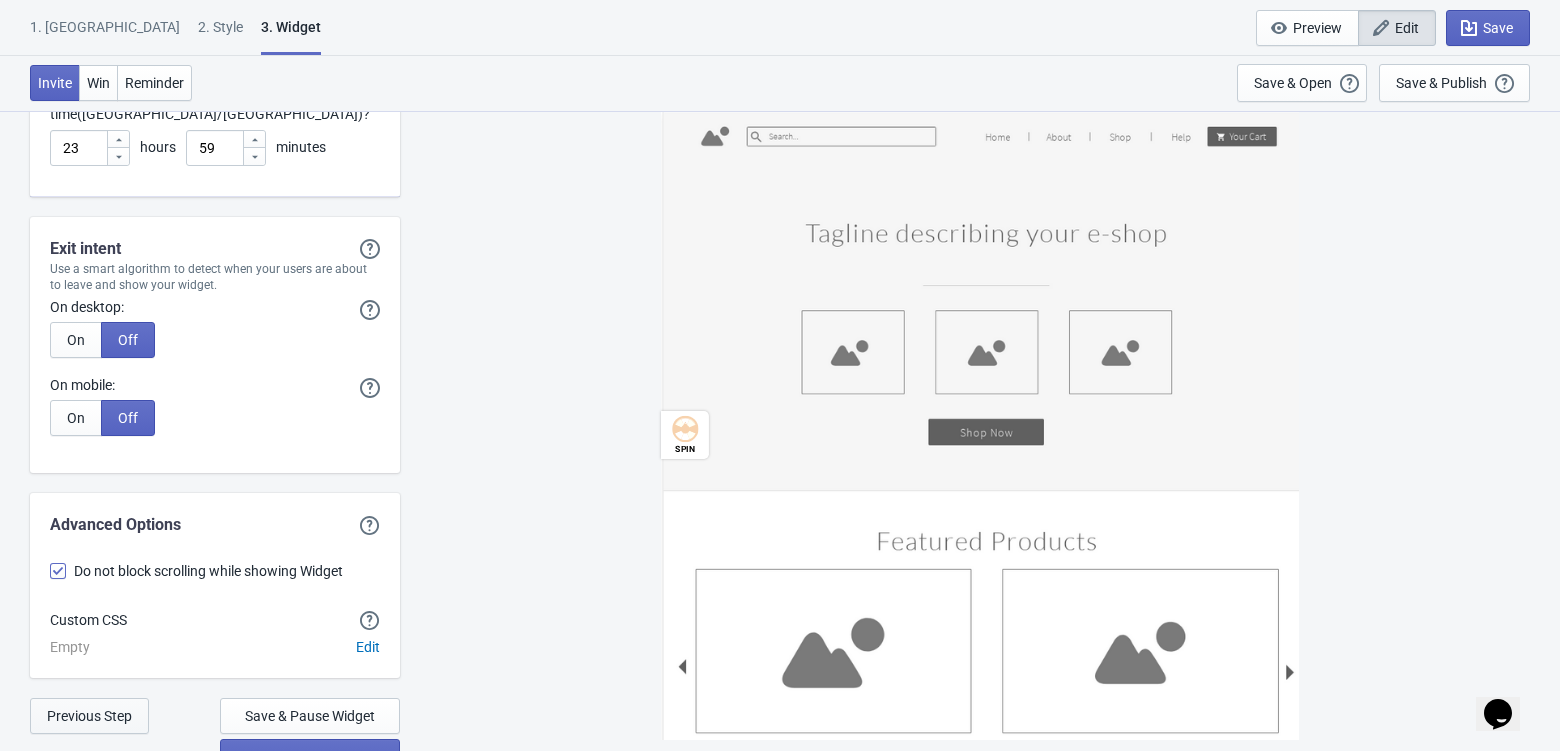 click on "Previous Step" at bounding box center (89, 716) 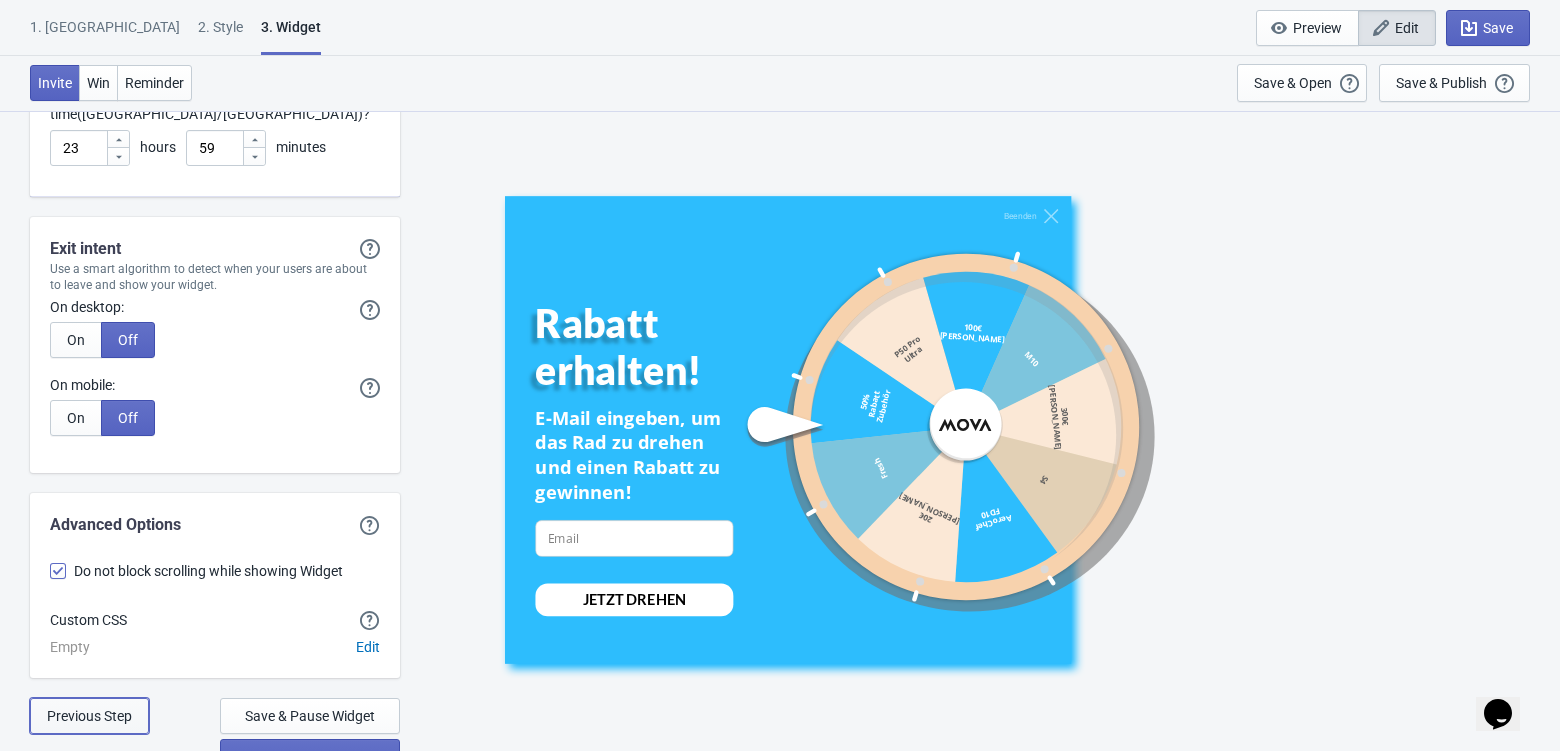 click on "Previous Step" at bounding box center [89, 716] 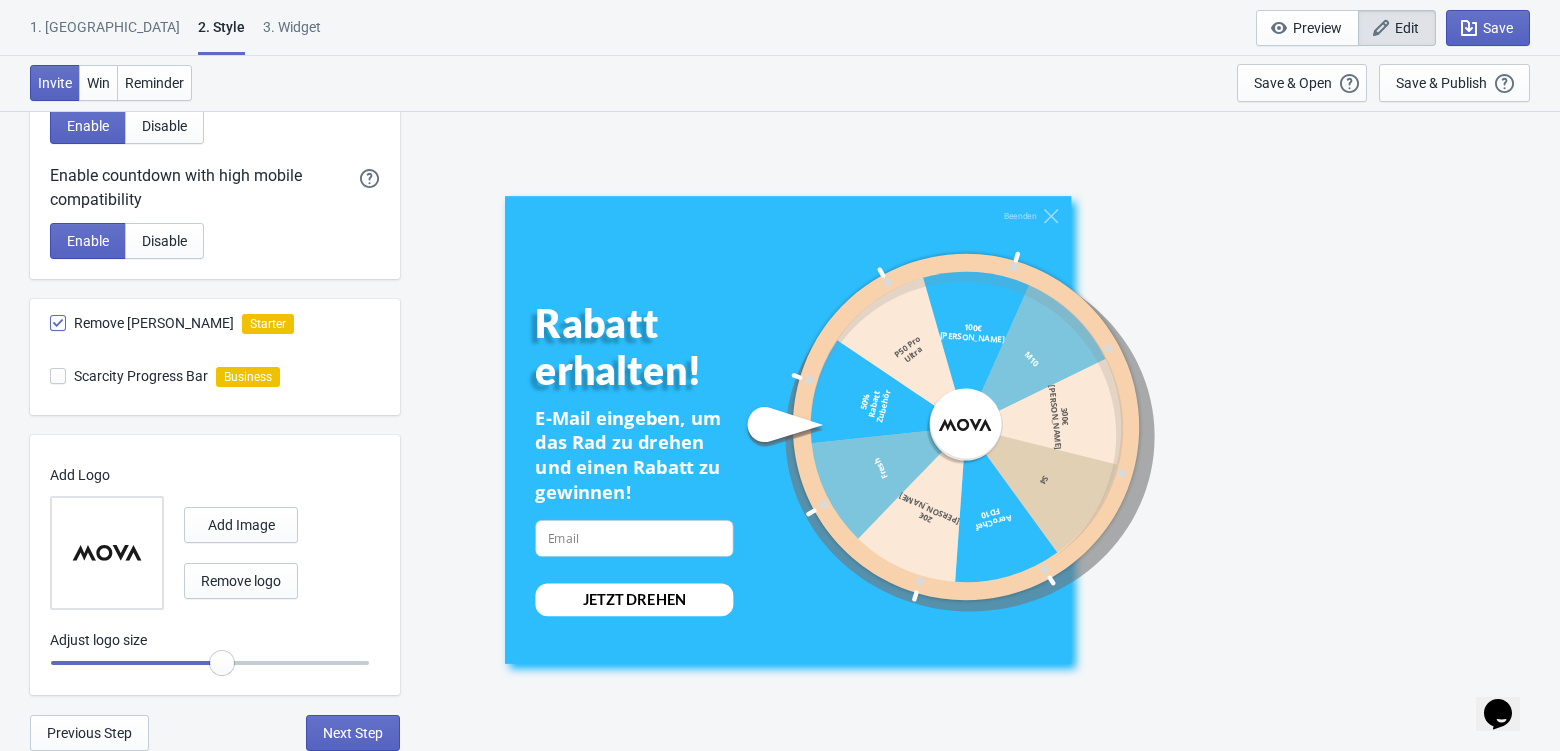 radio on "true" 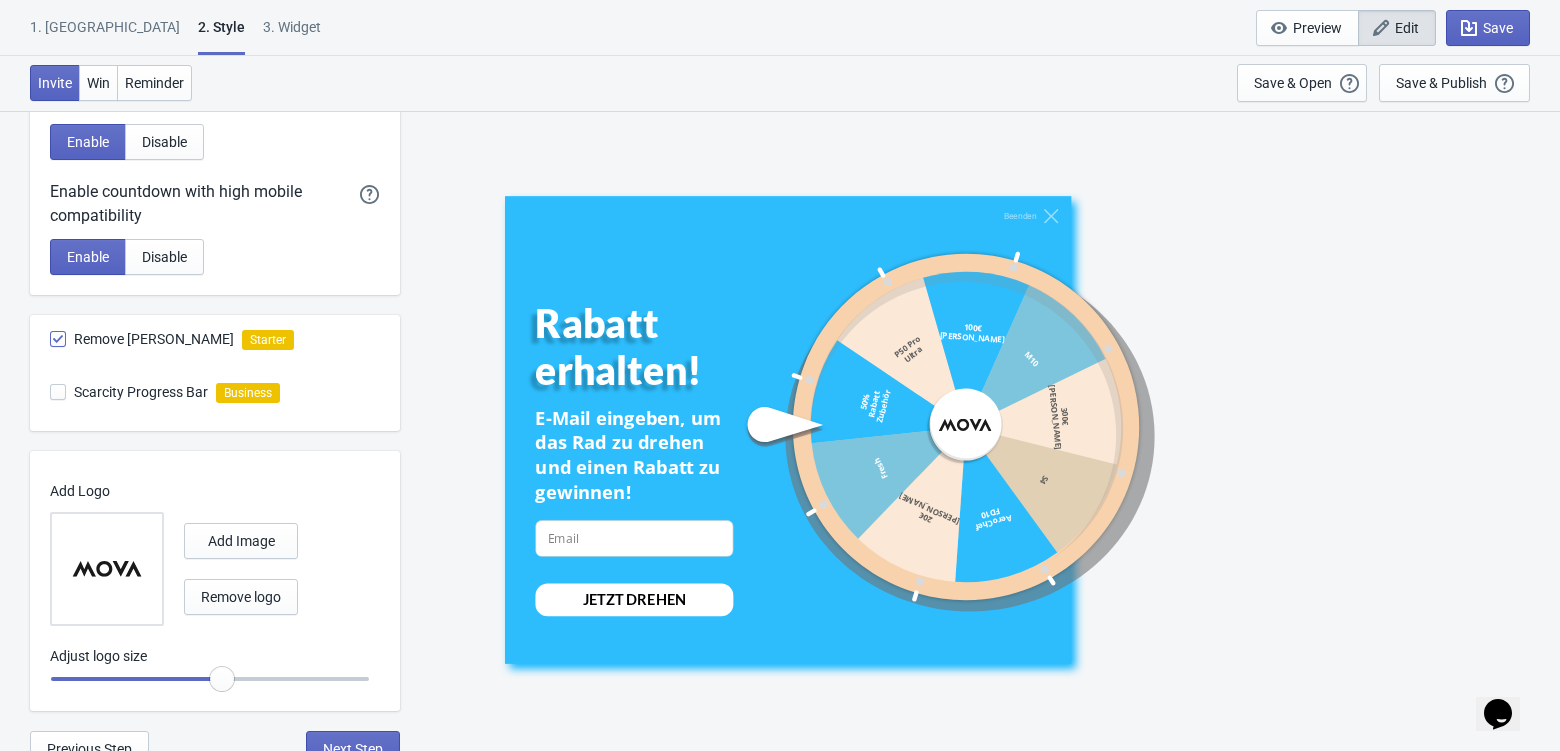 scroll, scrollTop: 1018, scrollLeft: 0, axis: vertical 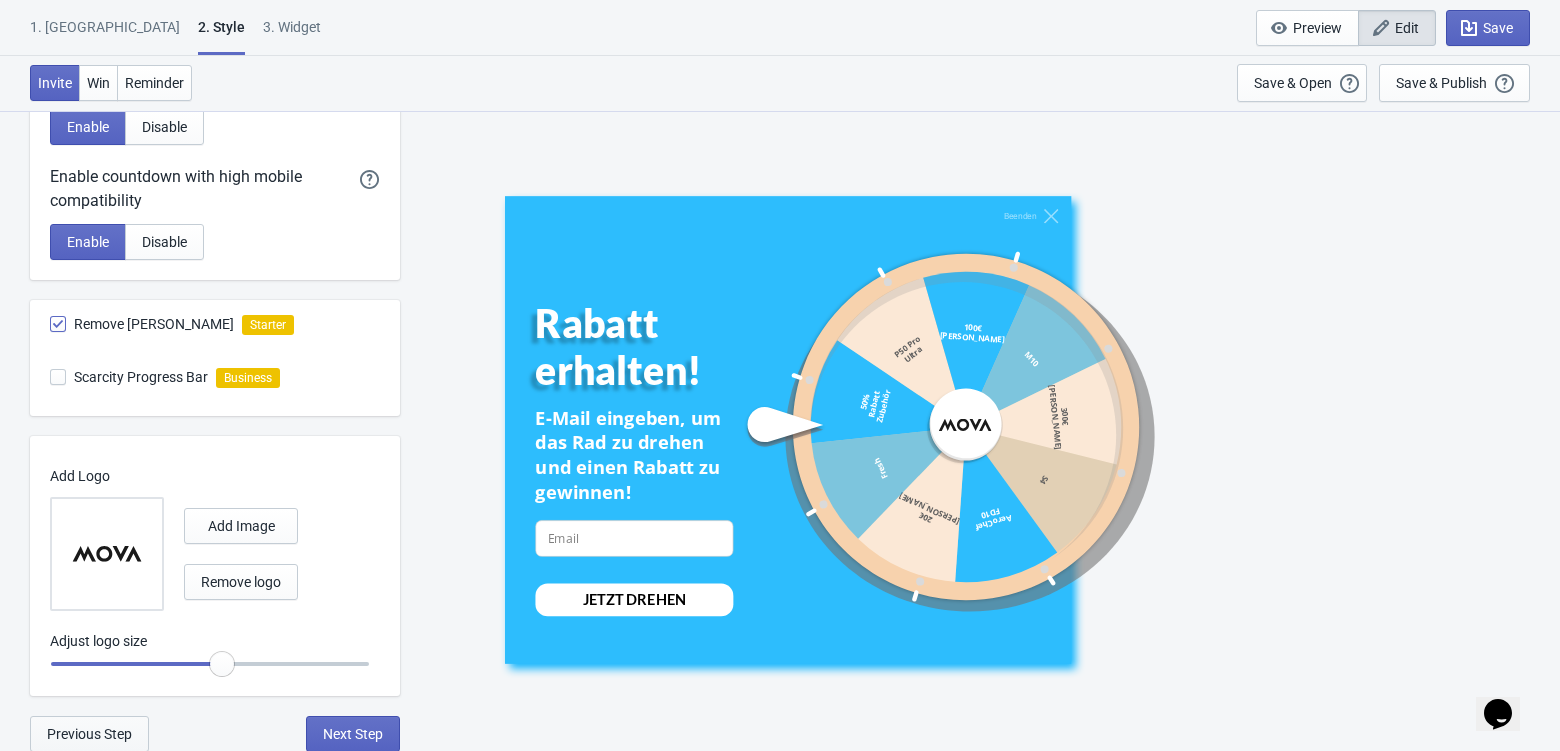 click on "Previous Step" at bounding box center (89, 734) 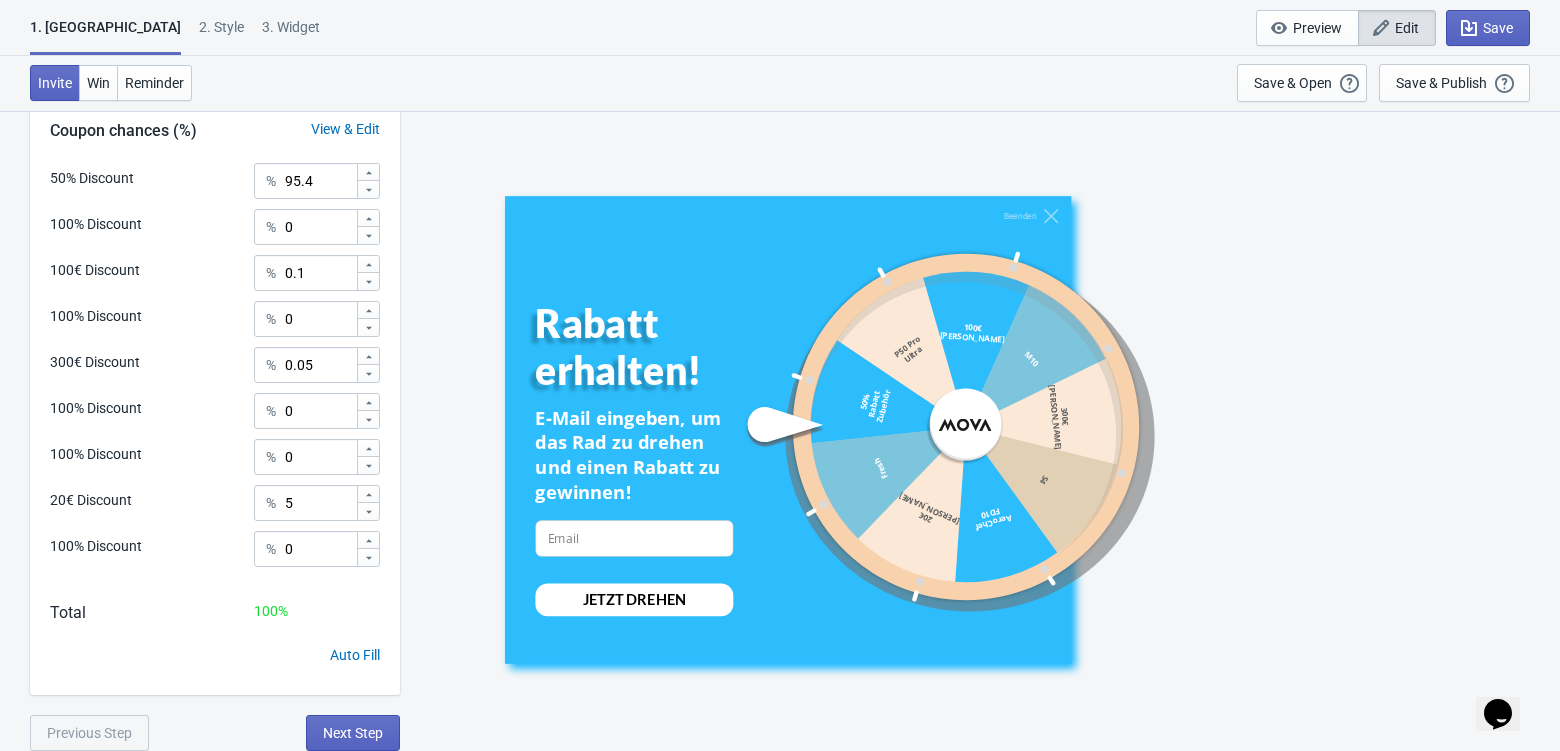 scroll, scrollTop: 0, scrollLeft: 0, axis: both 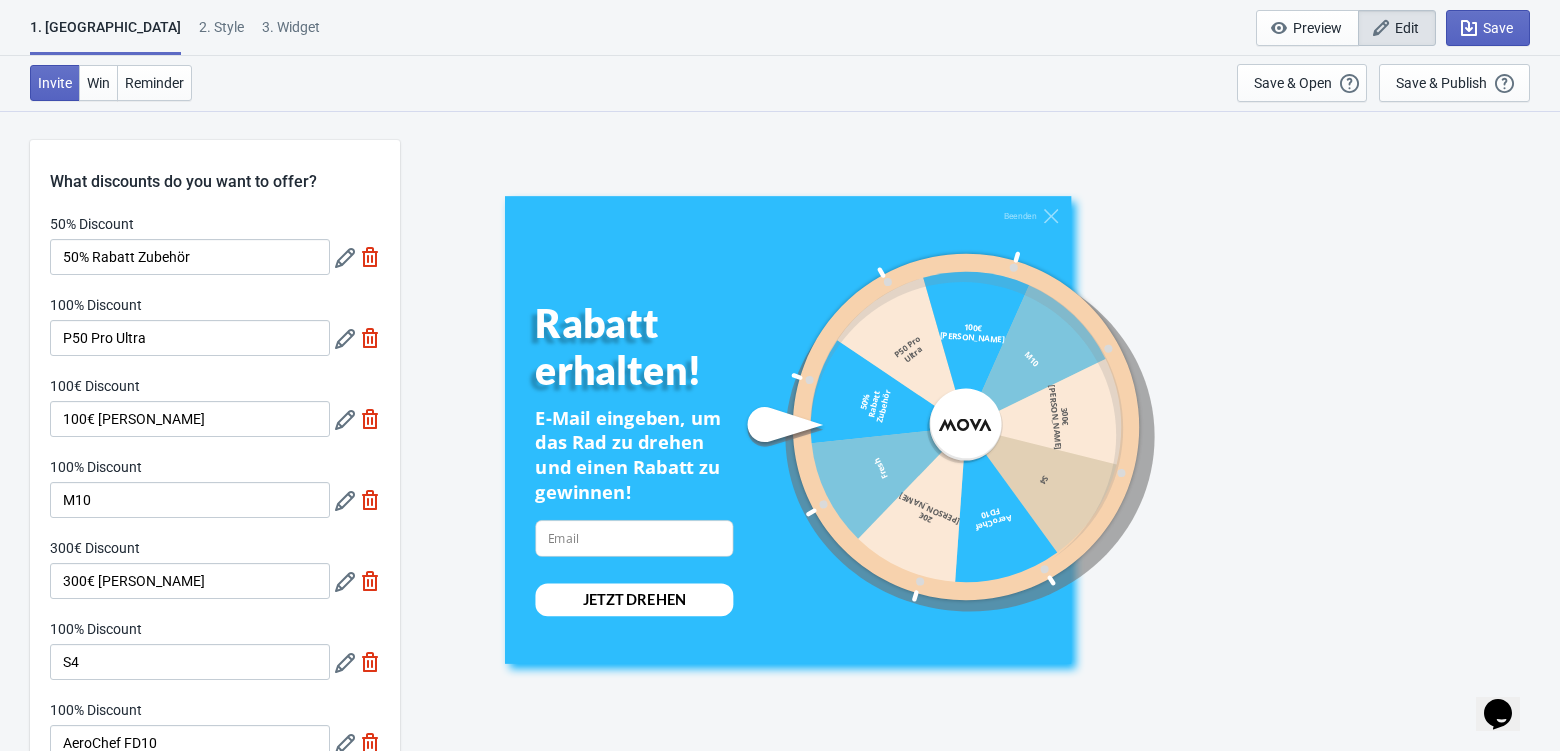 click 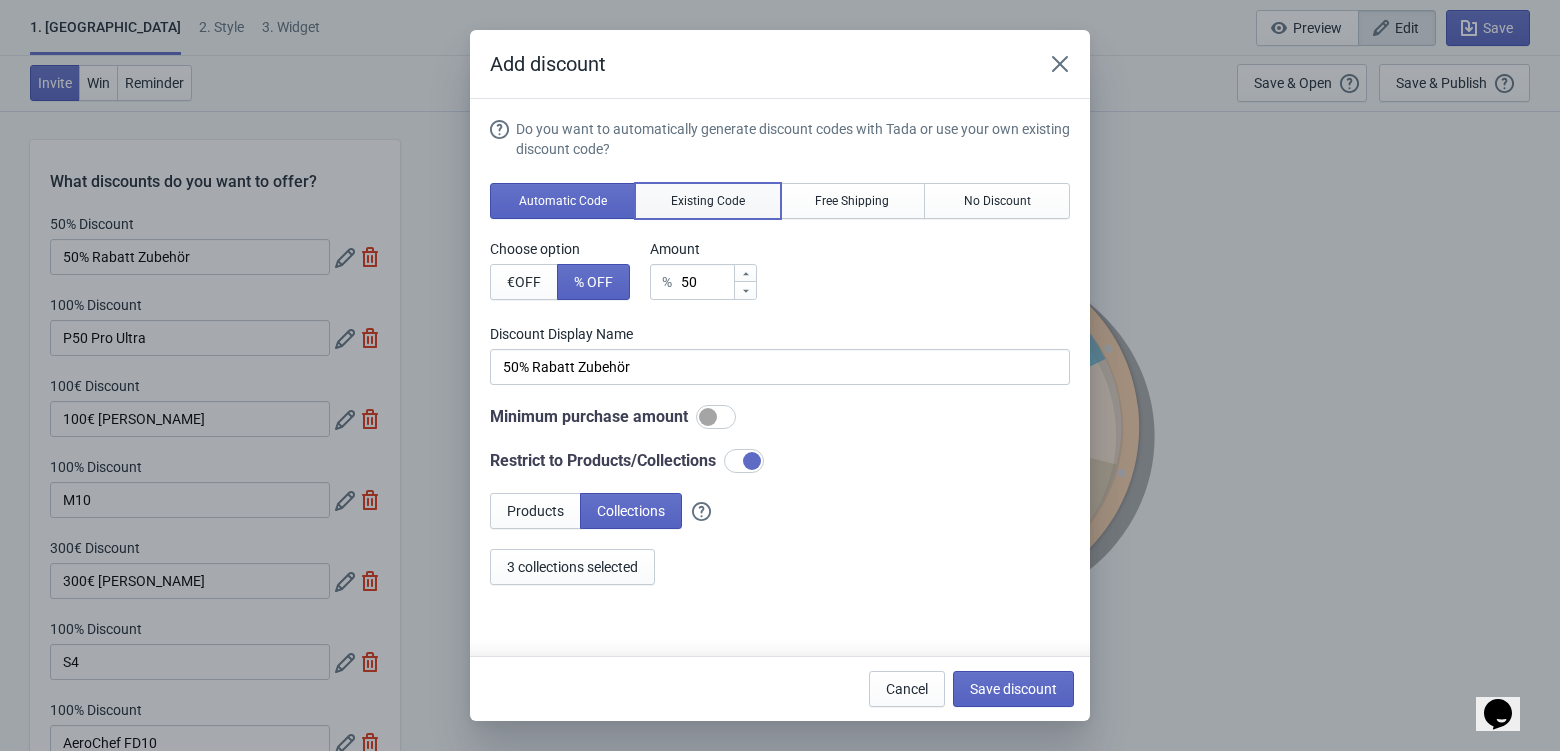 click on "Existing Code" at bounding box center (708, 201) 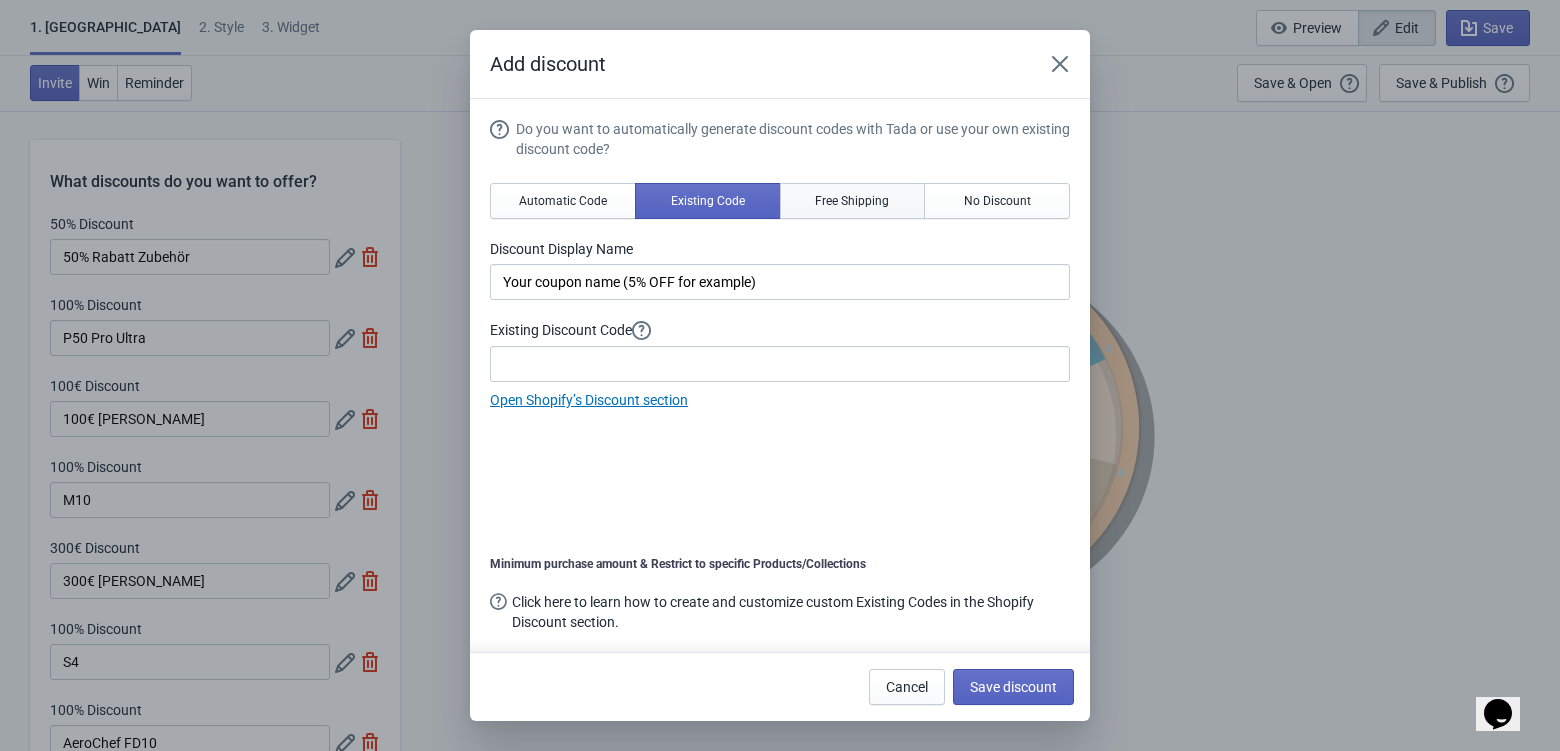click on "Free Shipping" at bounding box center [853, 201] 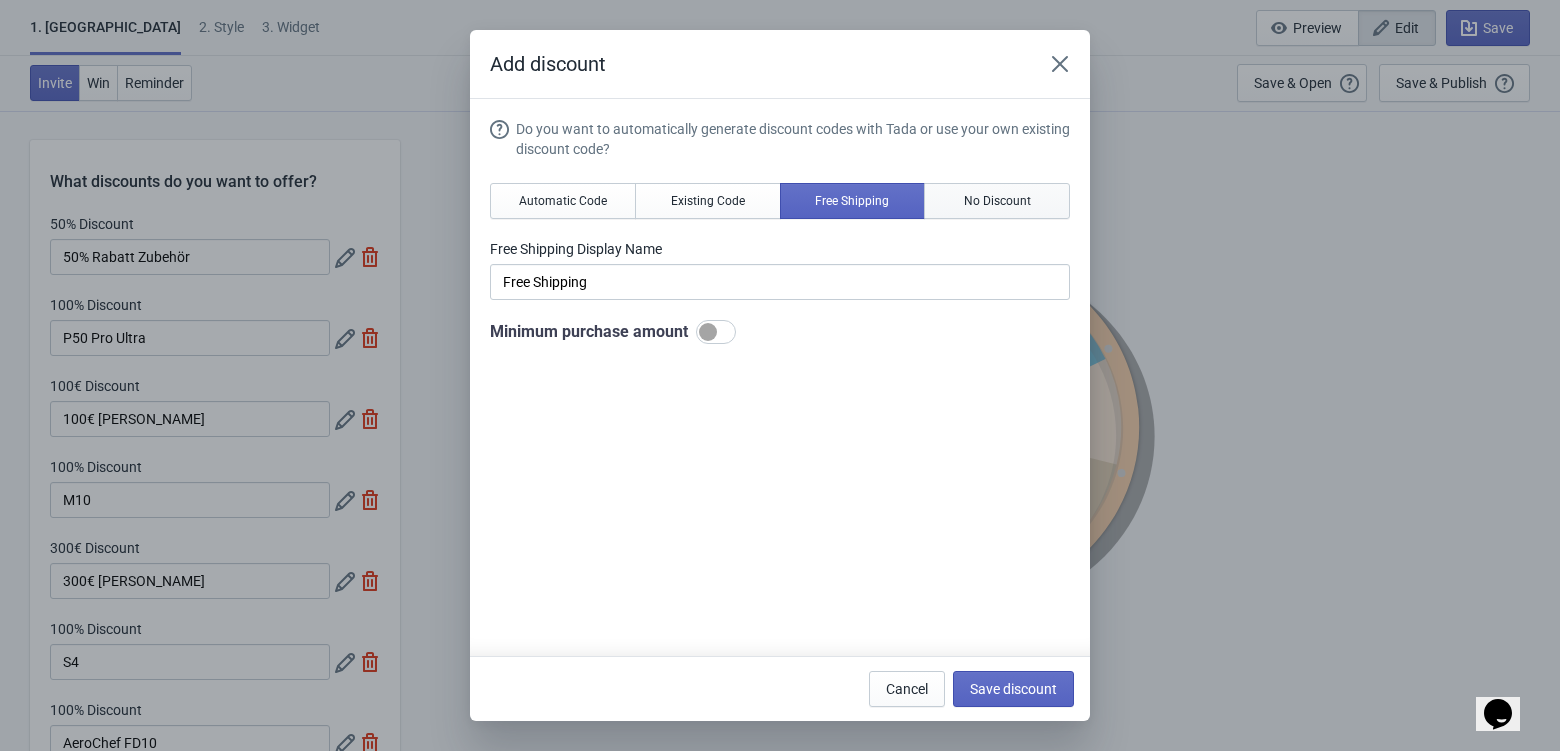 click on "No Discount" at bounding box center (997, 201) 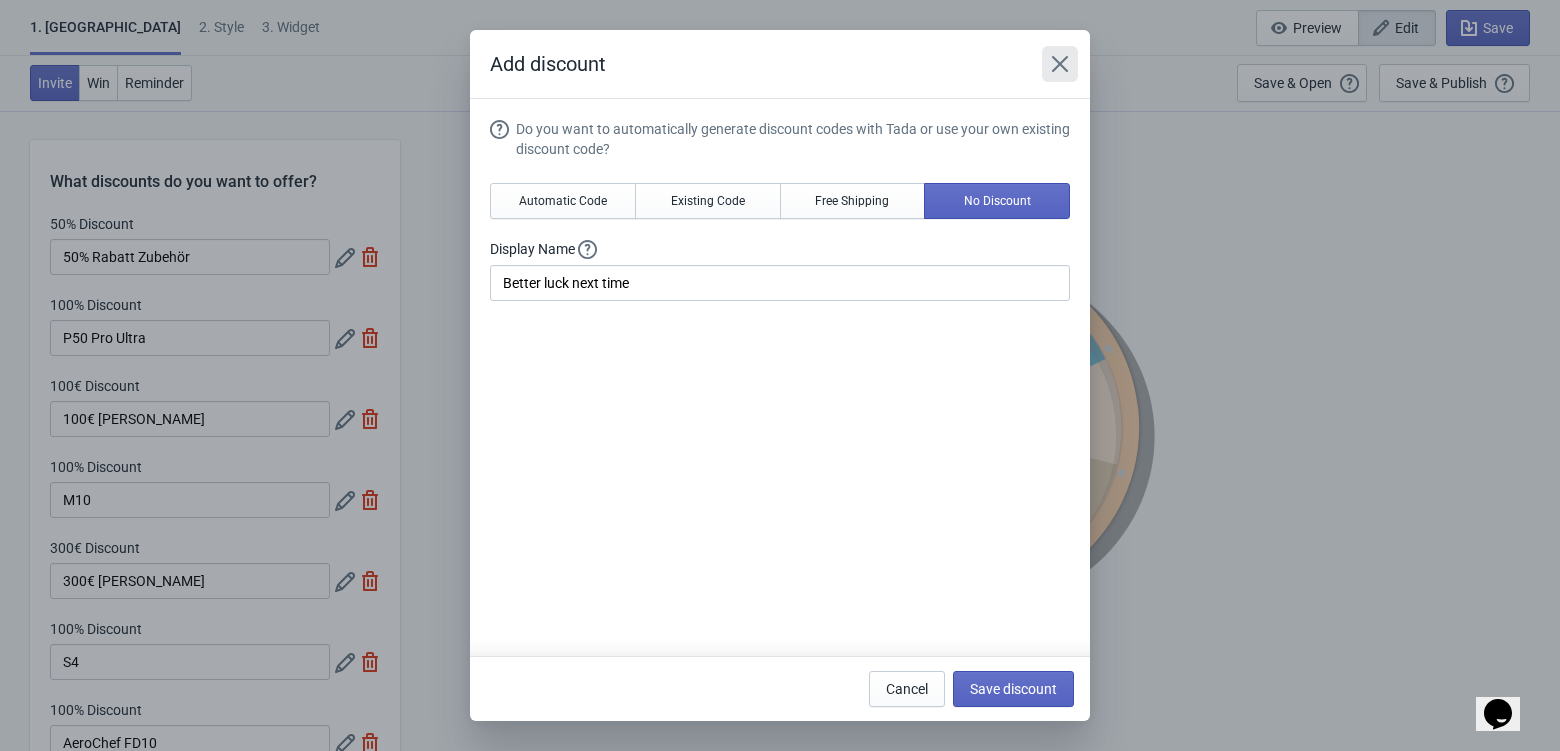 click 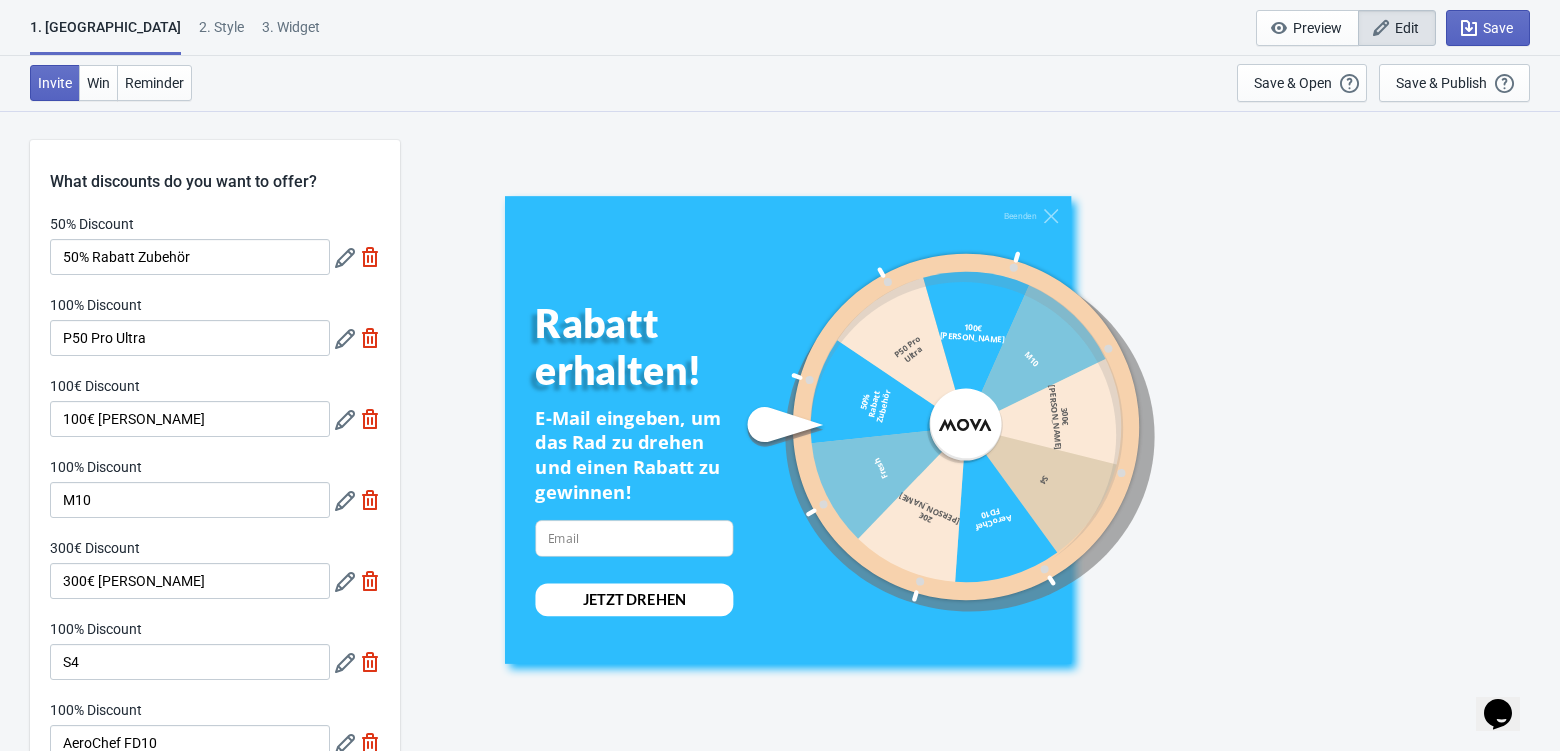 click at bounding box center [357, 338] 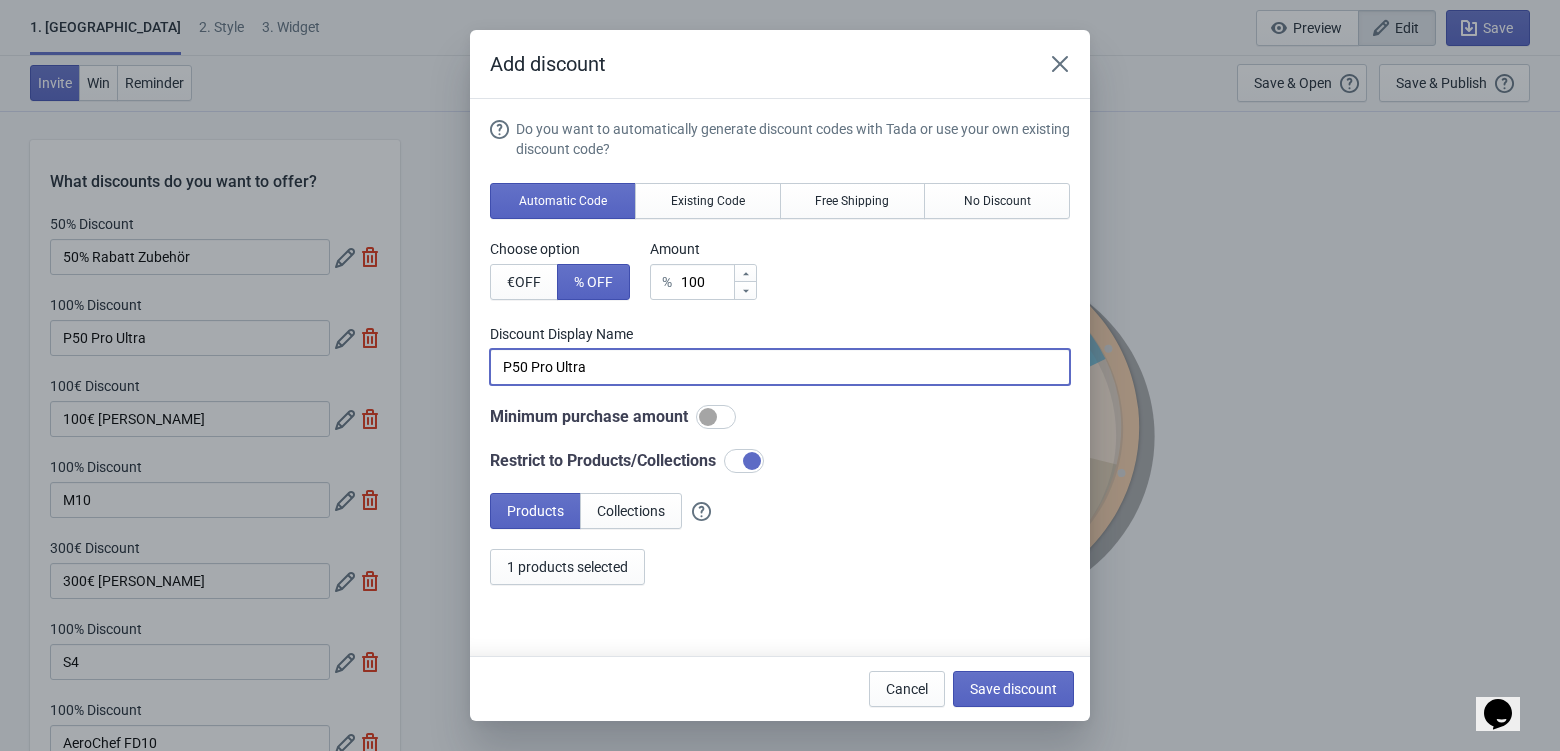 drag, startPoint x: 633, startPoint y: 365, endPoint x: 582, endPoint y: 368, distance: 51.088158 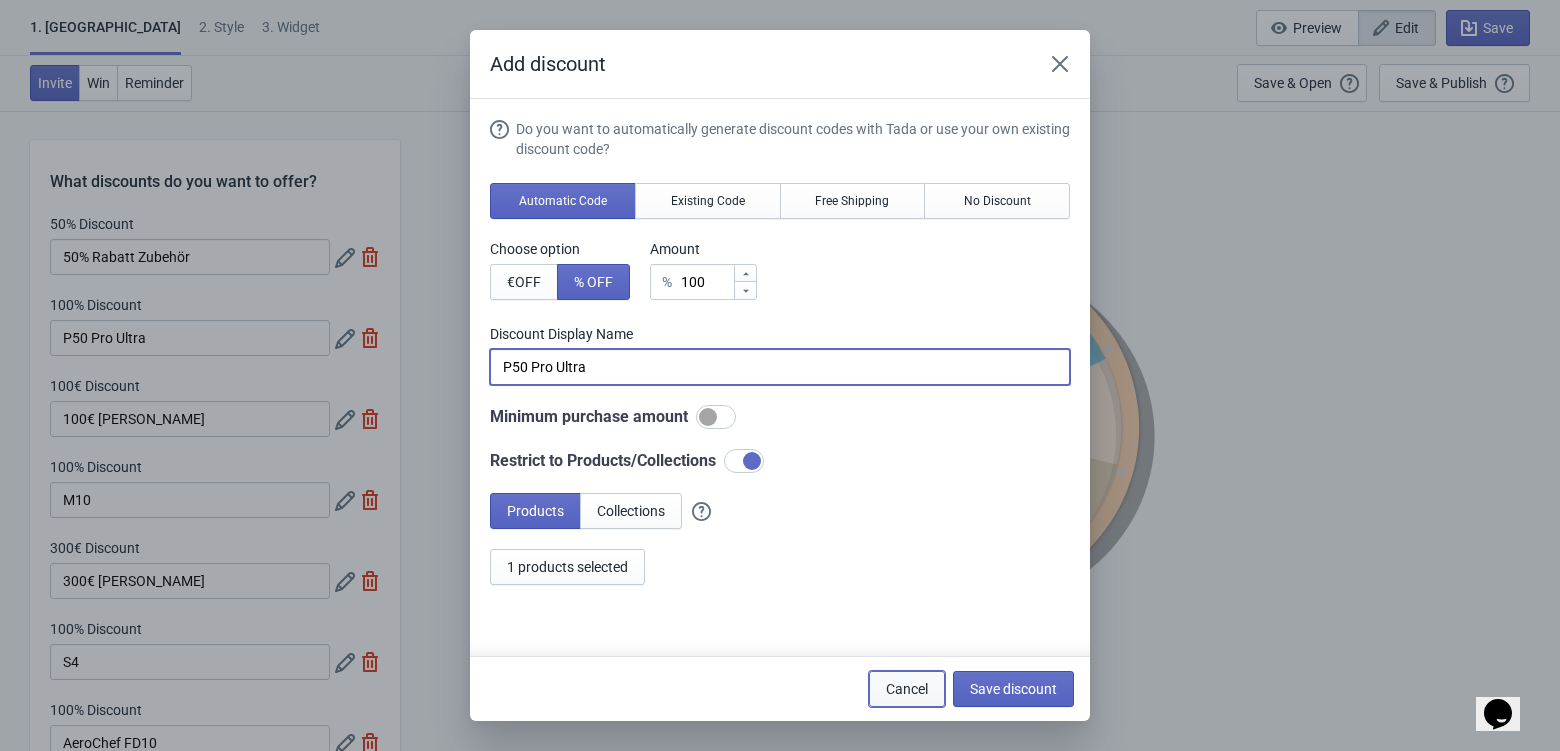 click on "Cancel" at bounding box center (907, 689) 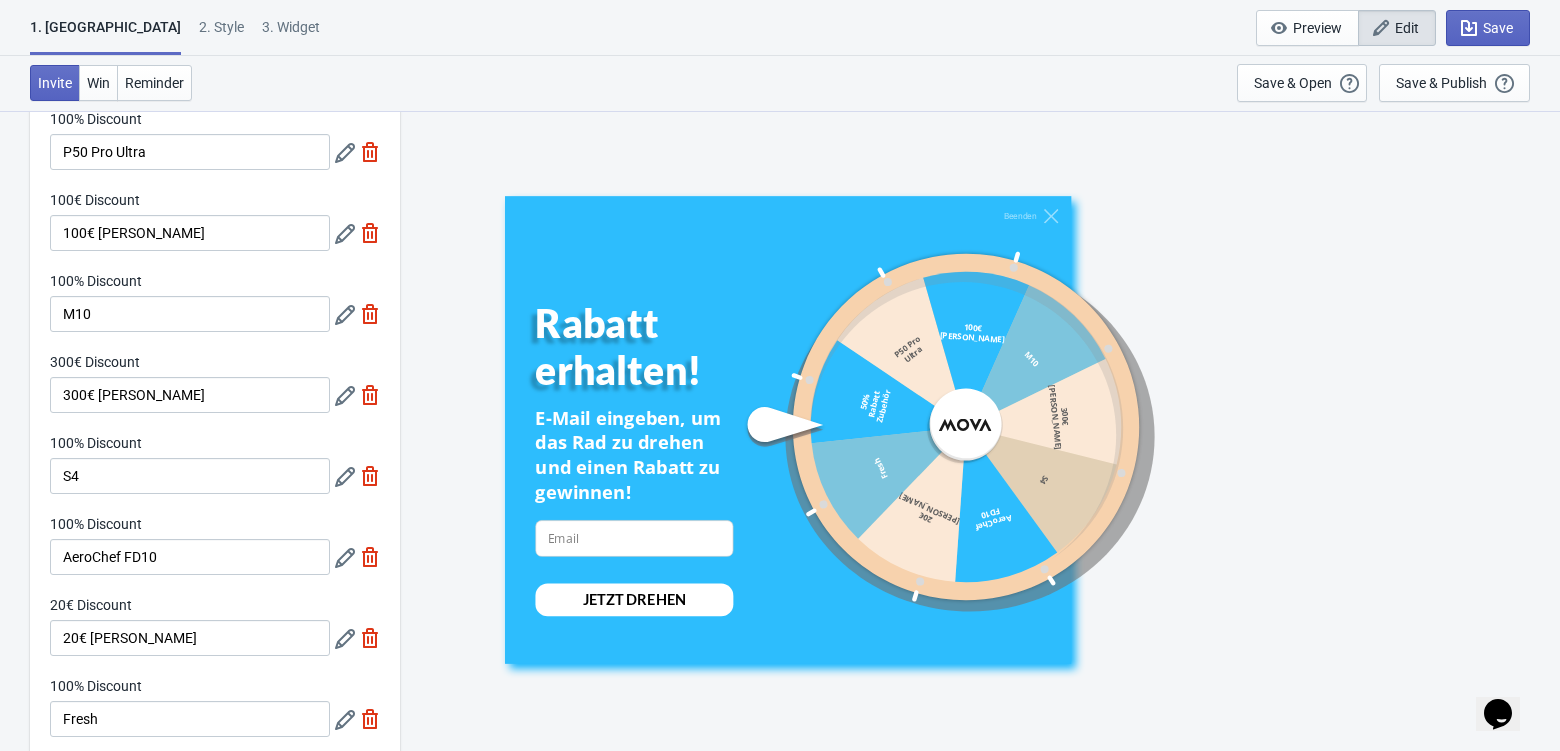 scroll, scrollTop: 180, scrollLeft: 0, axis: vertical 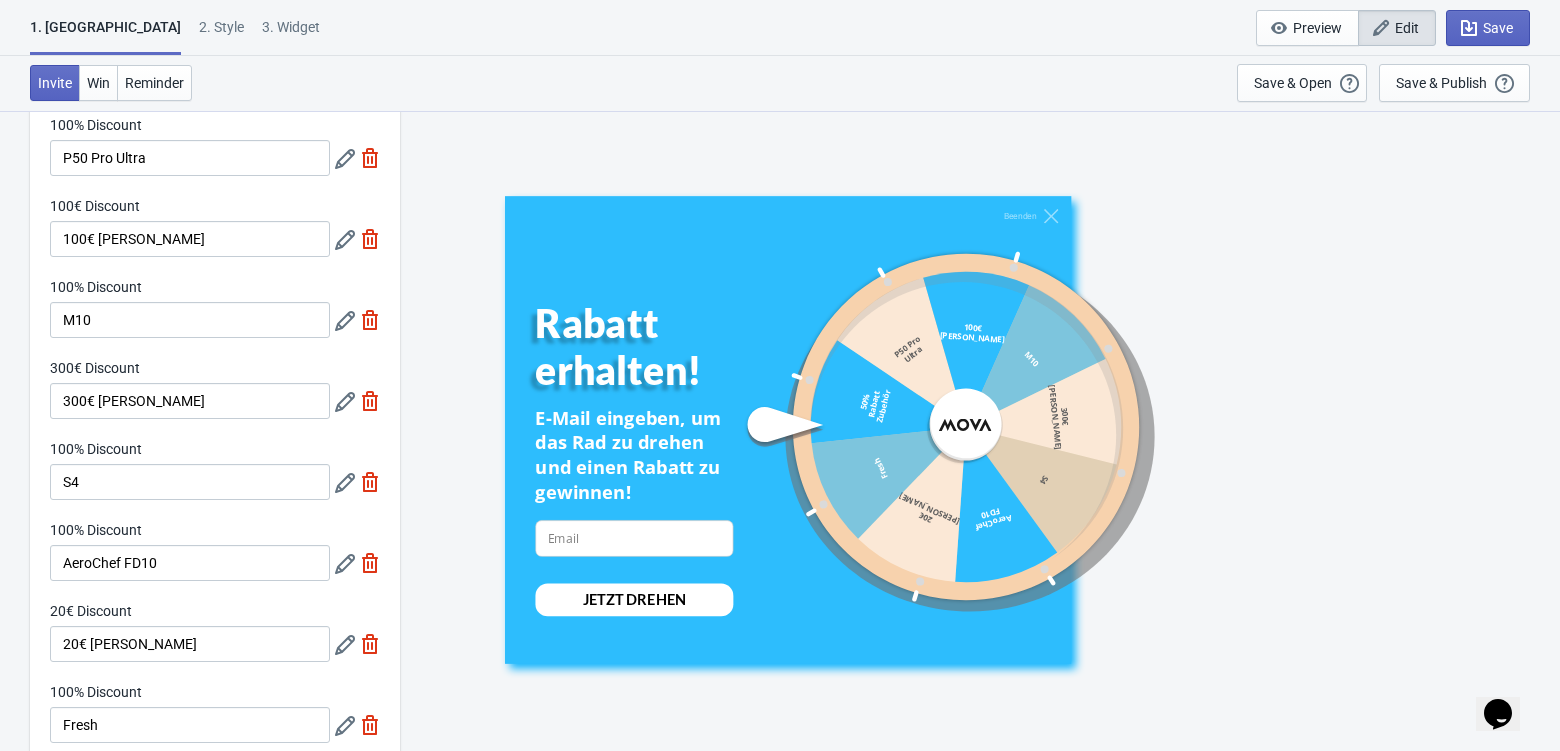 click 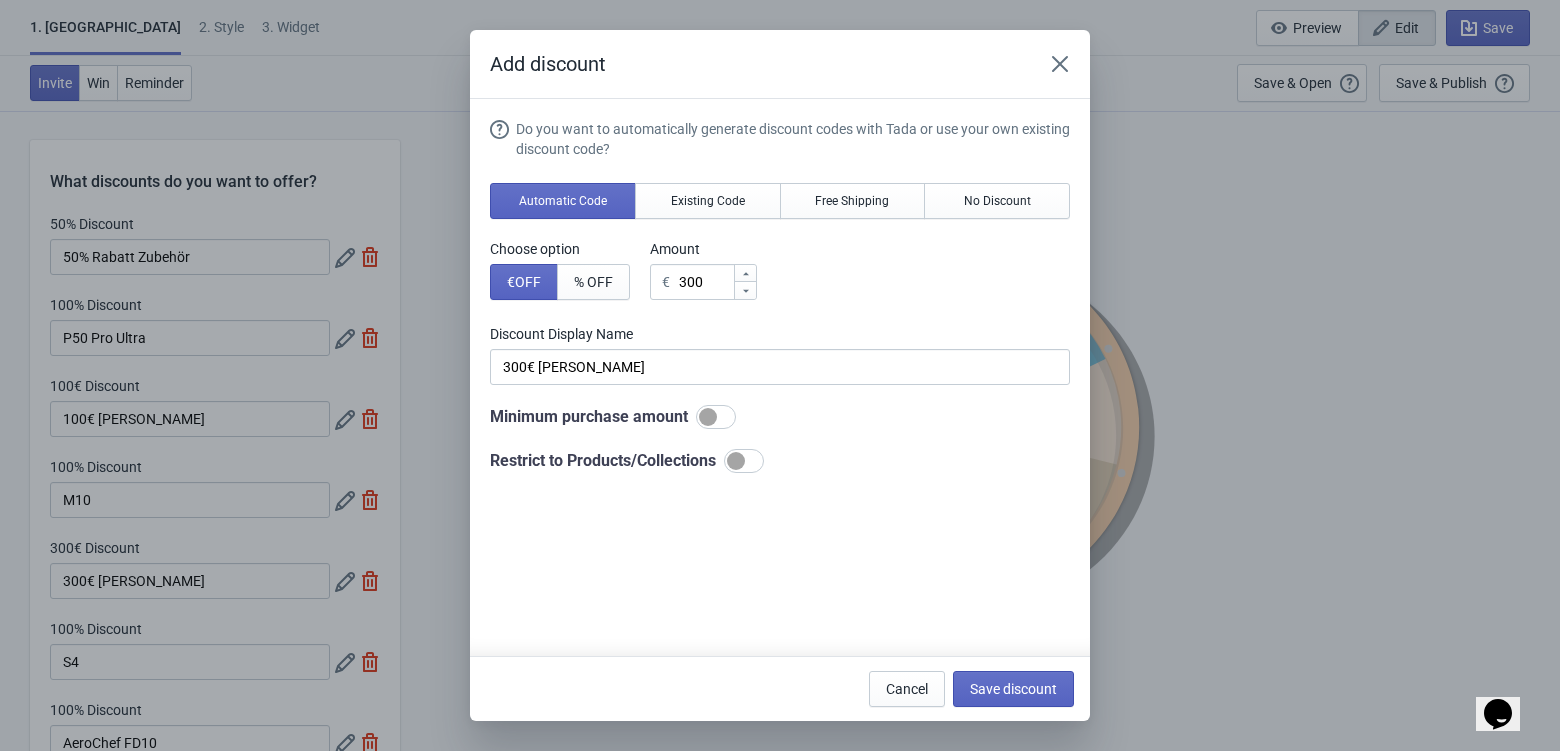 scroll, scrollTop: 180, scrollLeft: 0, axis: vertical 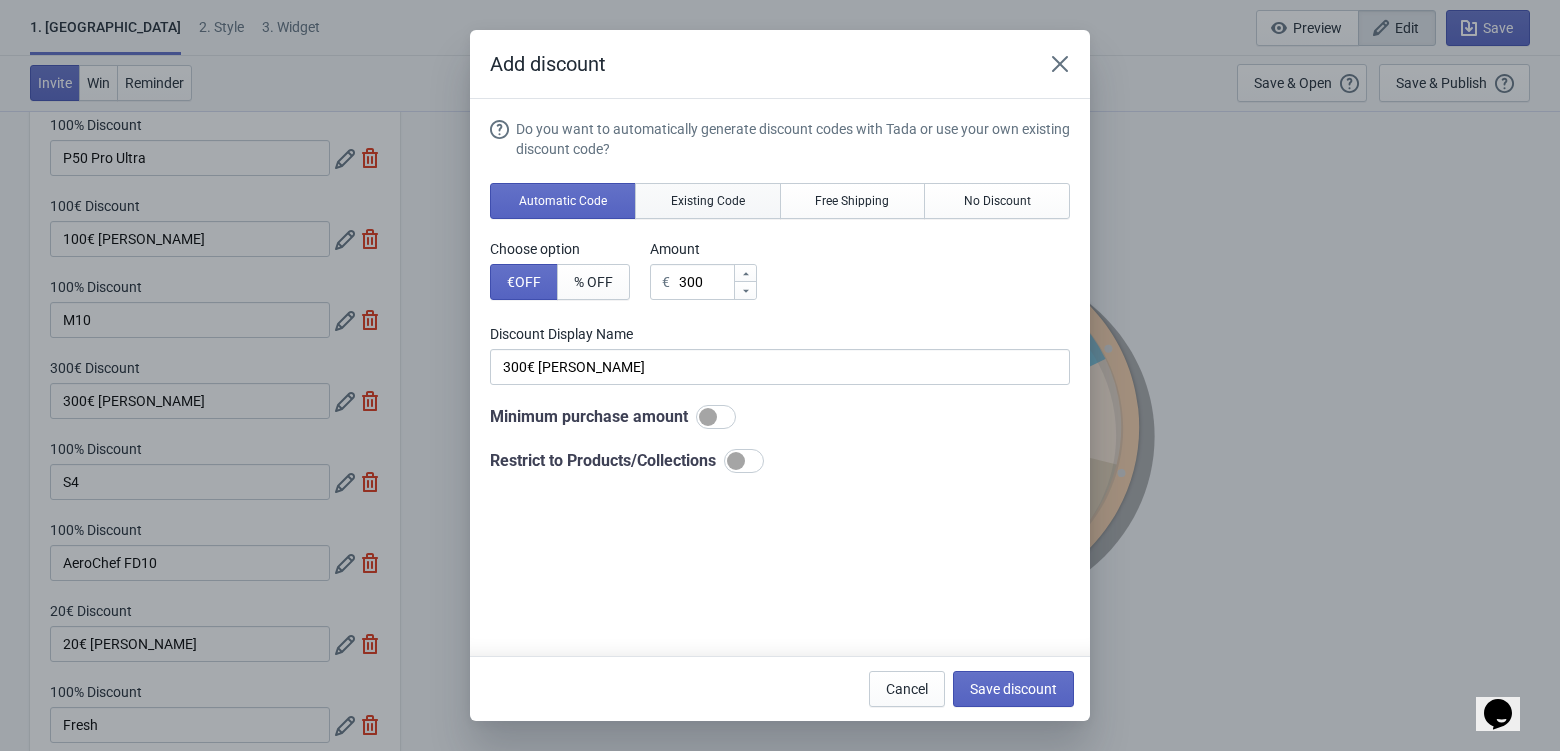 click on "Existing Code" at bounding box center (708, 201) 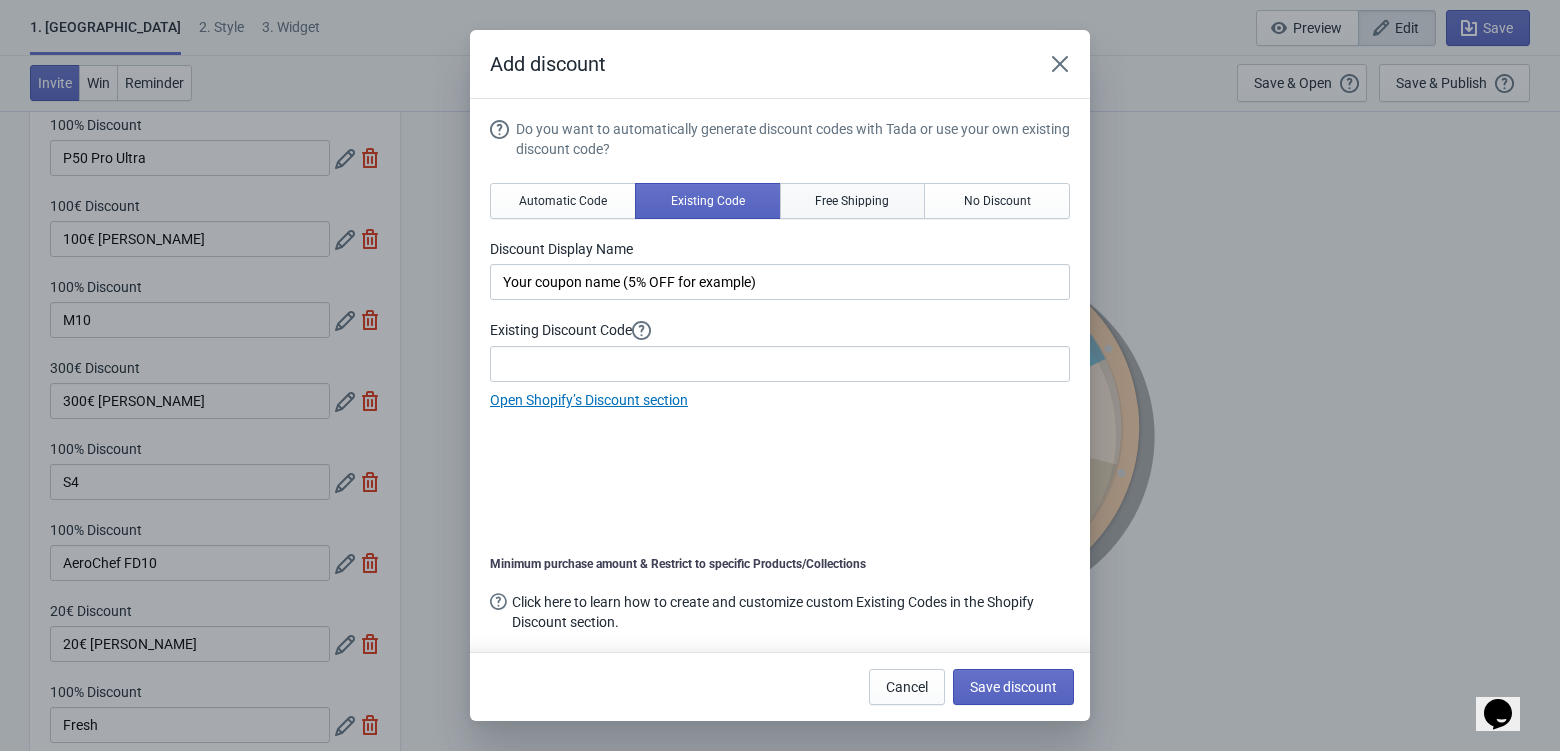 click on "Free Shipping" at bounding box center (852, 201) 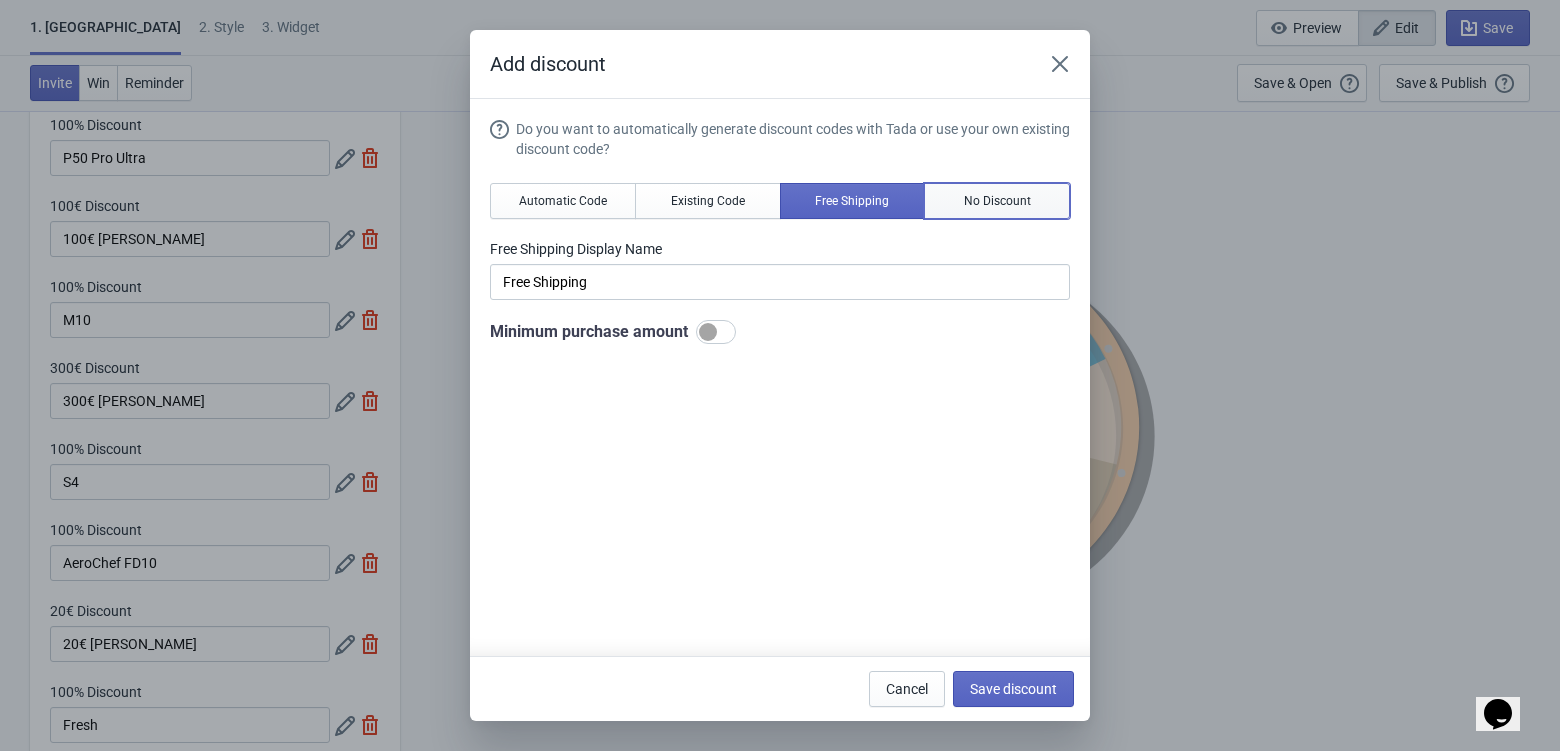 click on "No Discount" at bounding box center (997, 201) 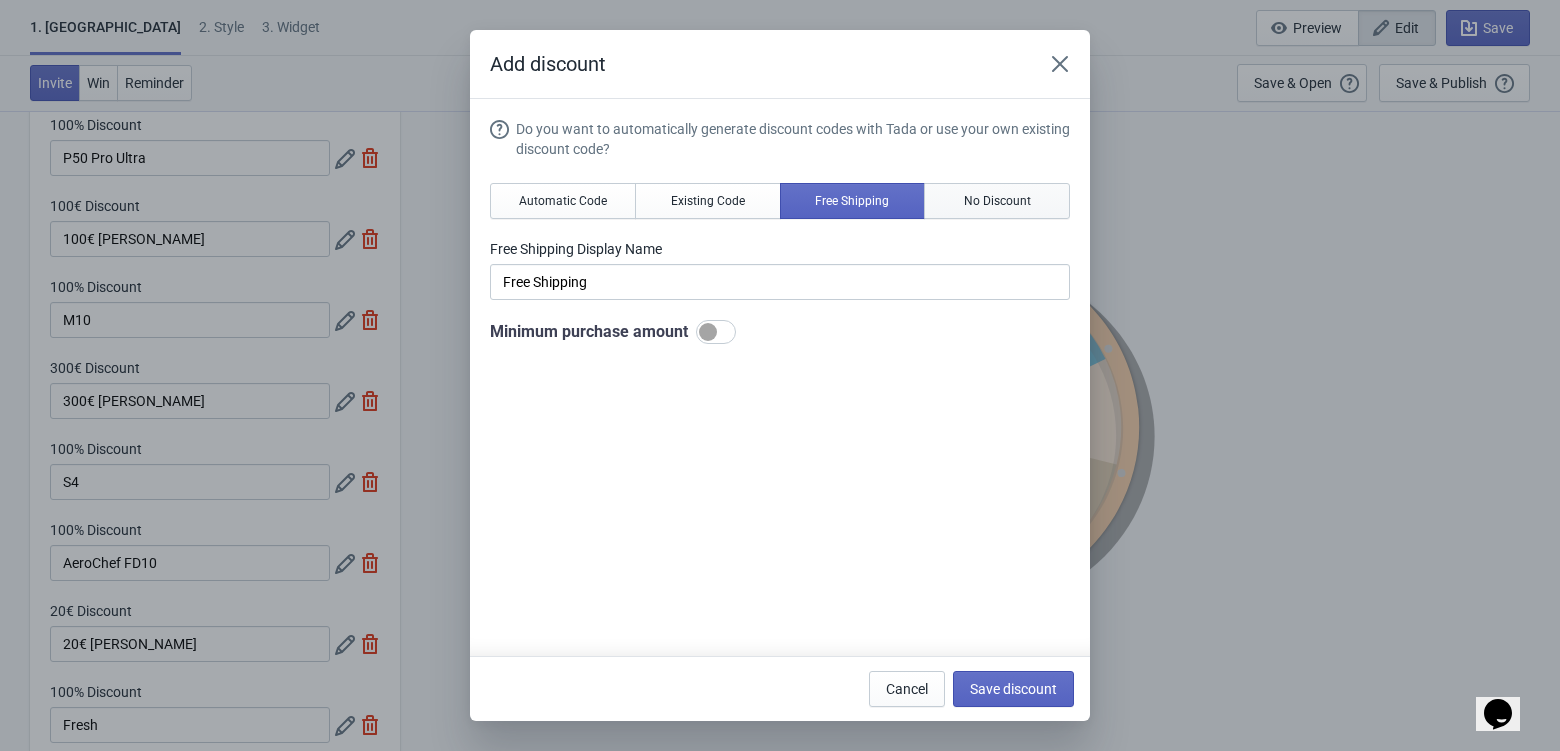 type on "Better luck next time" 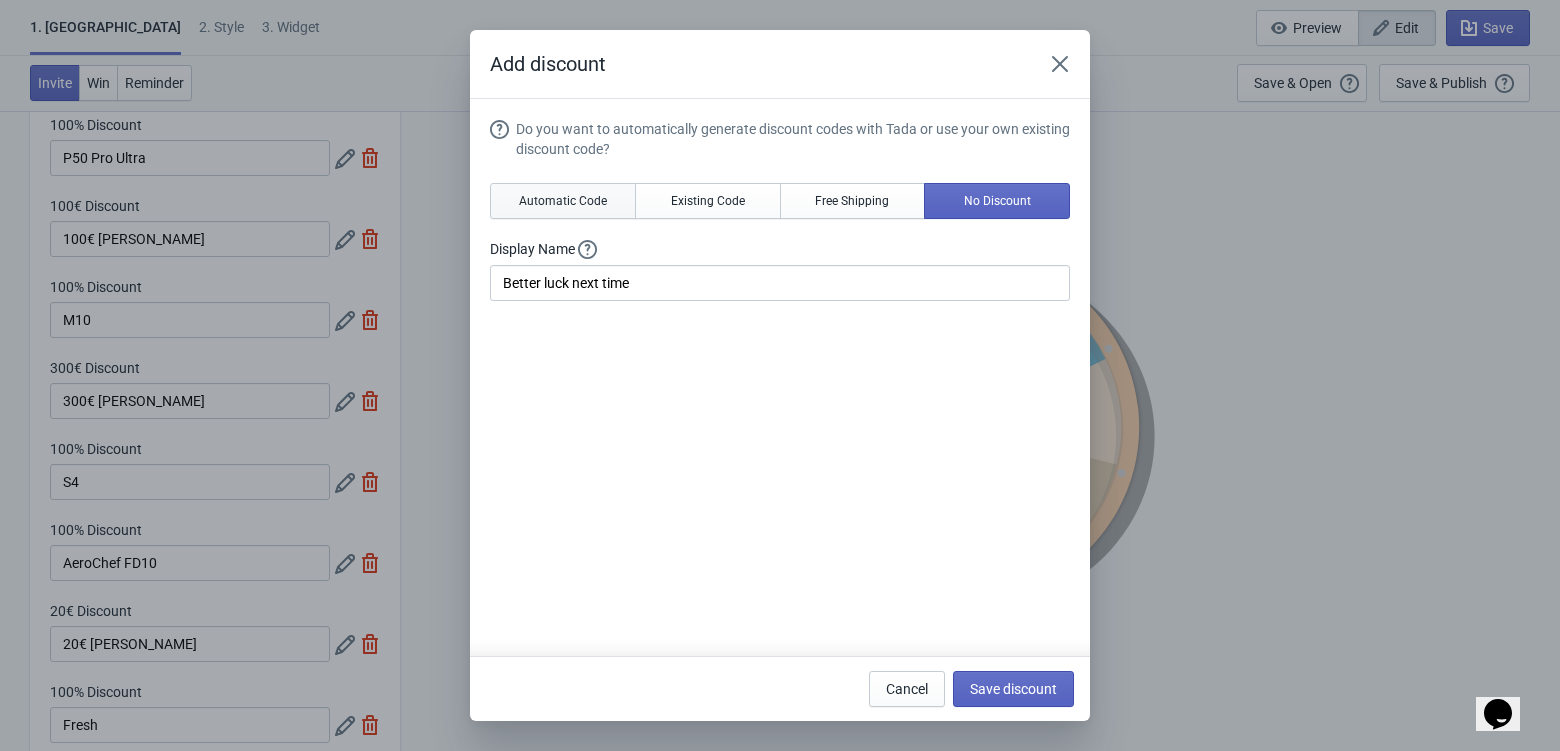 click on "Automatic Code" at bounding box center (563, 201) 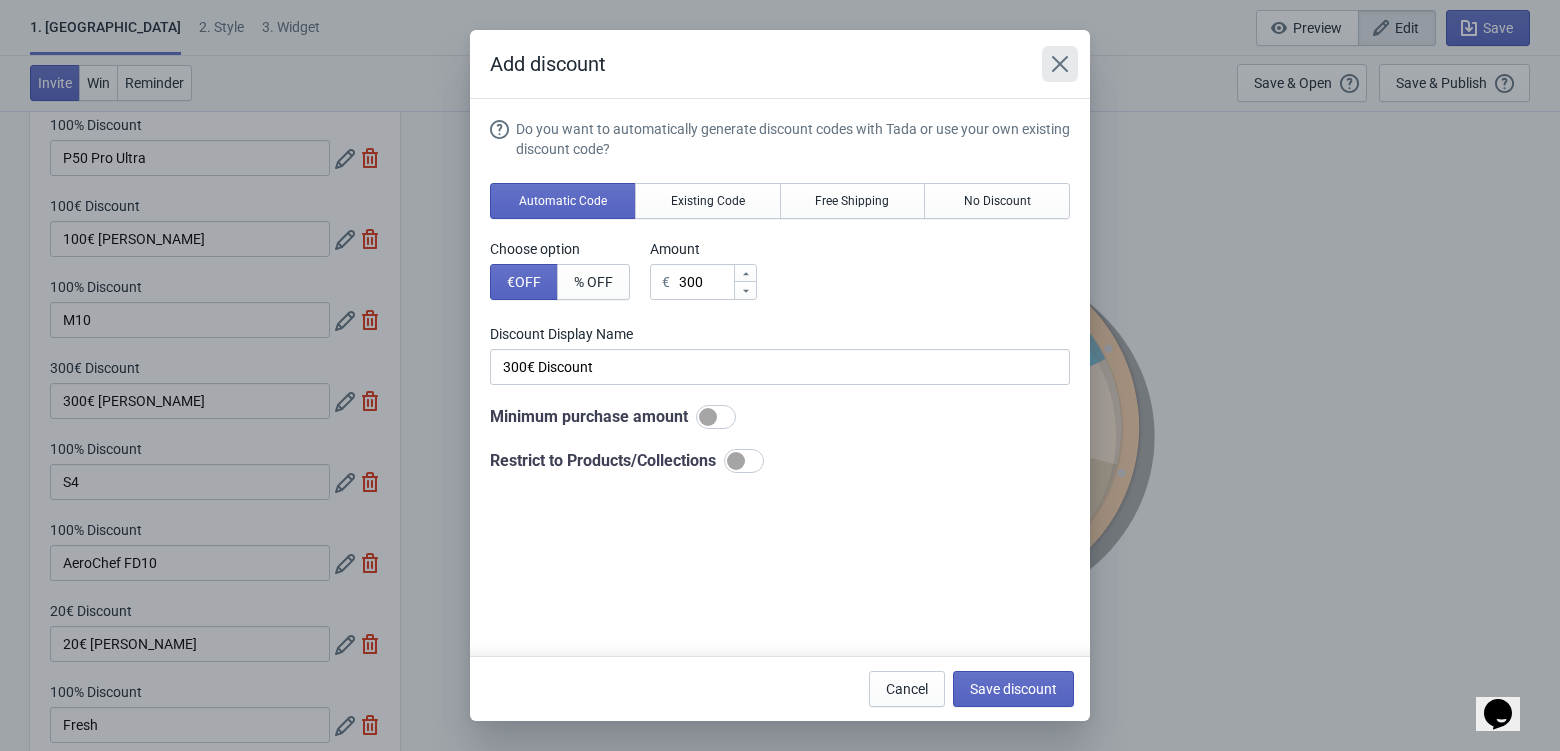 click 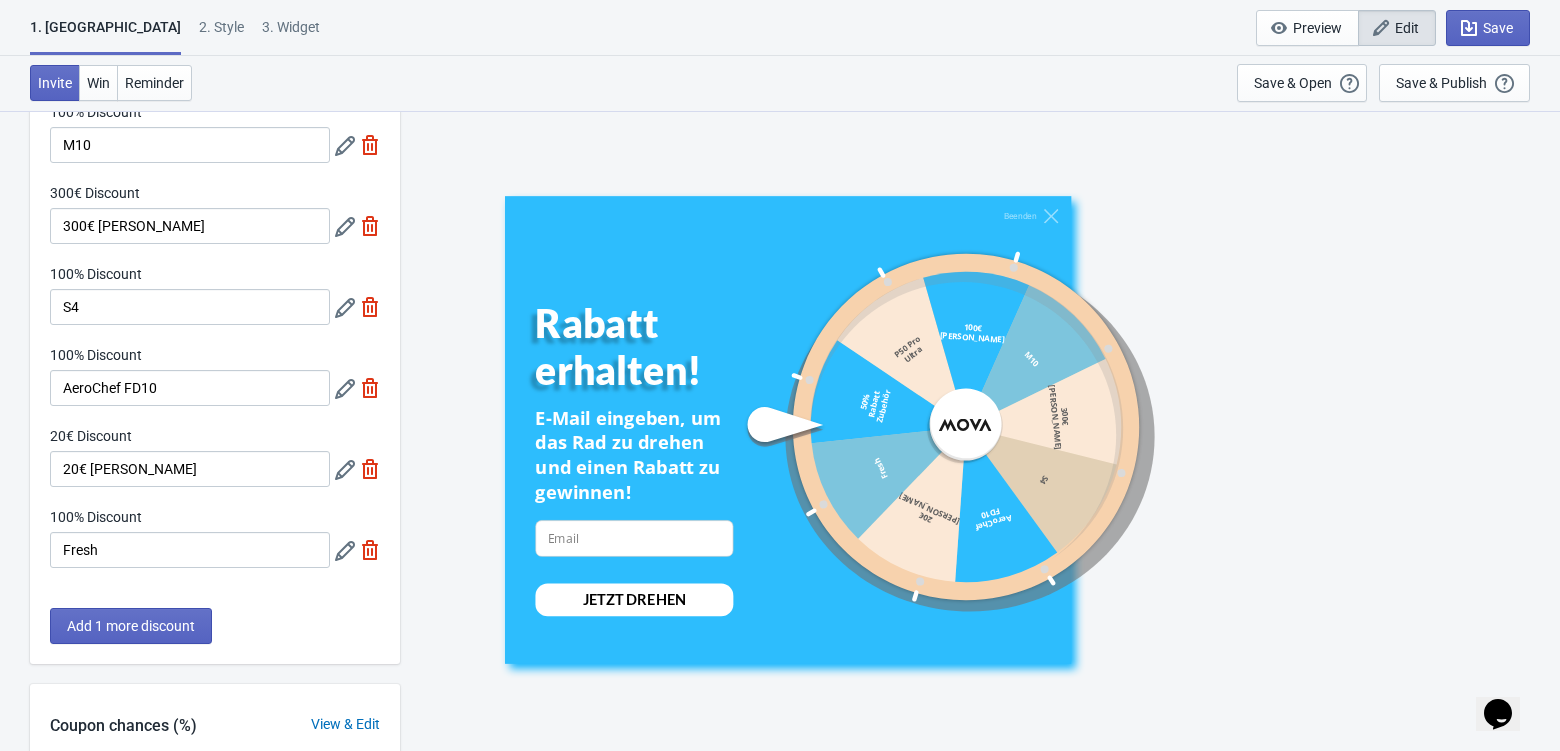 scroll, scrollTop: 357, scrollLeft: 0, axis: vertical 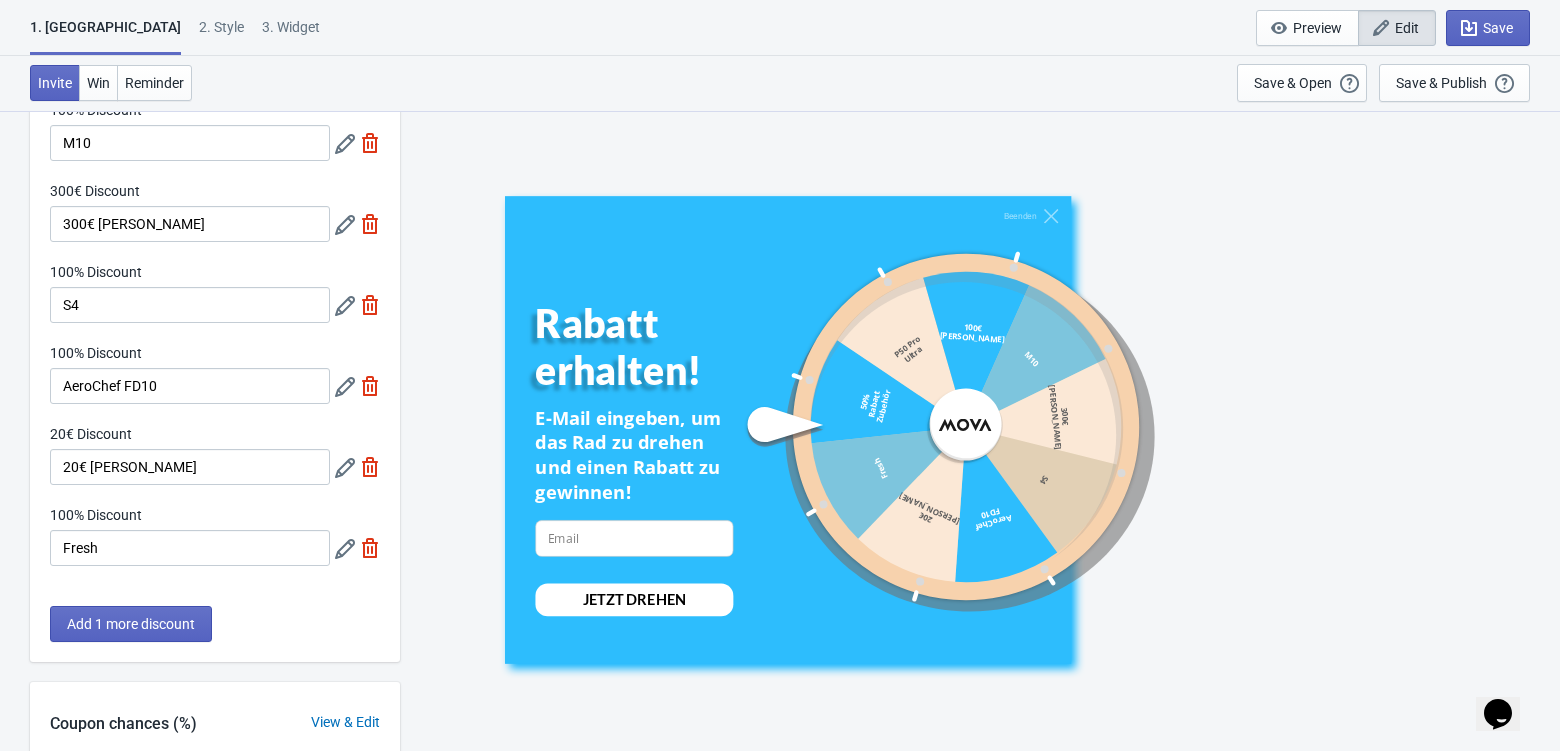 click 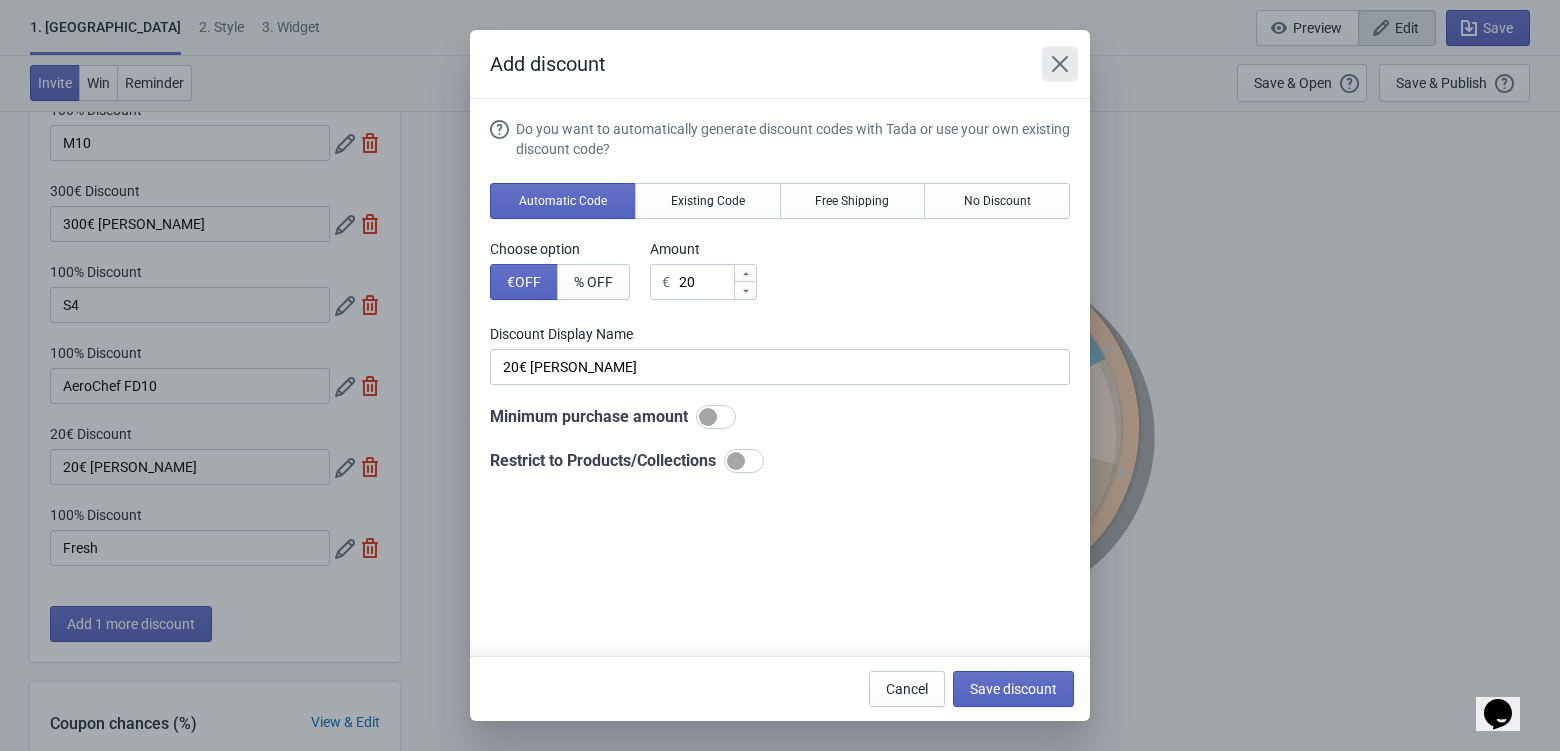 click 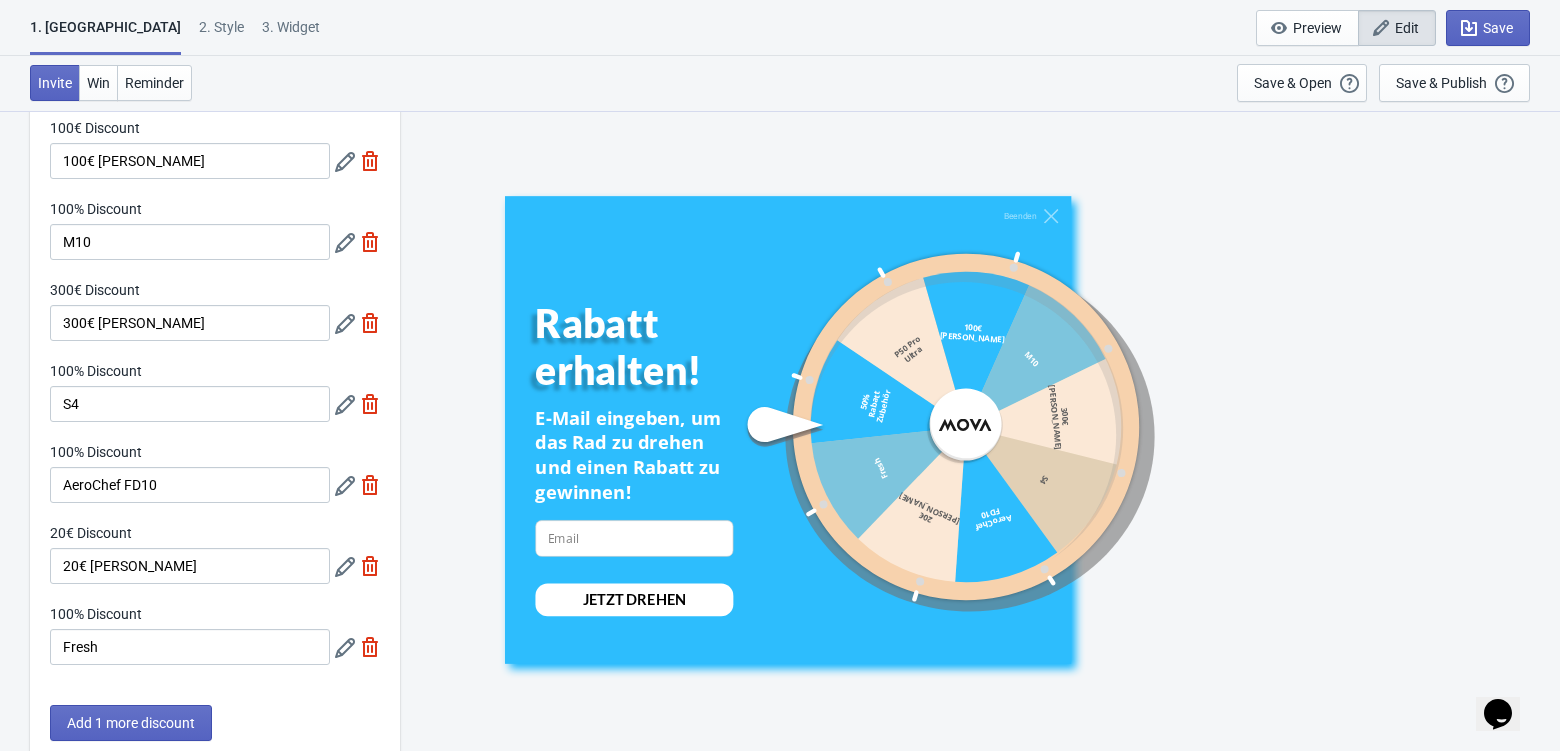 scroll, scrollTop: 242, scrollLeft: 0, axis: vertical 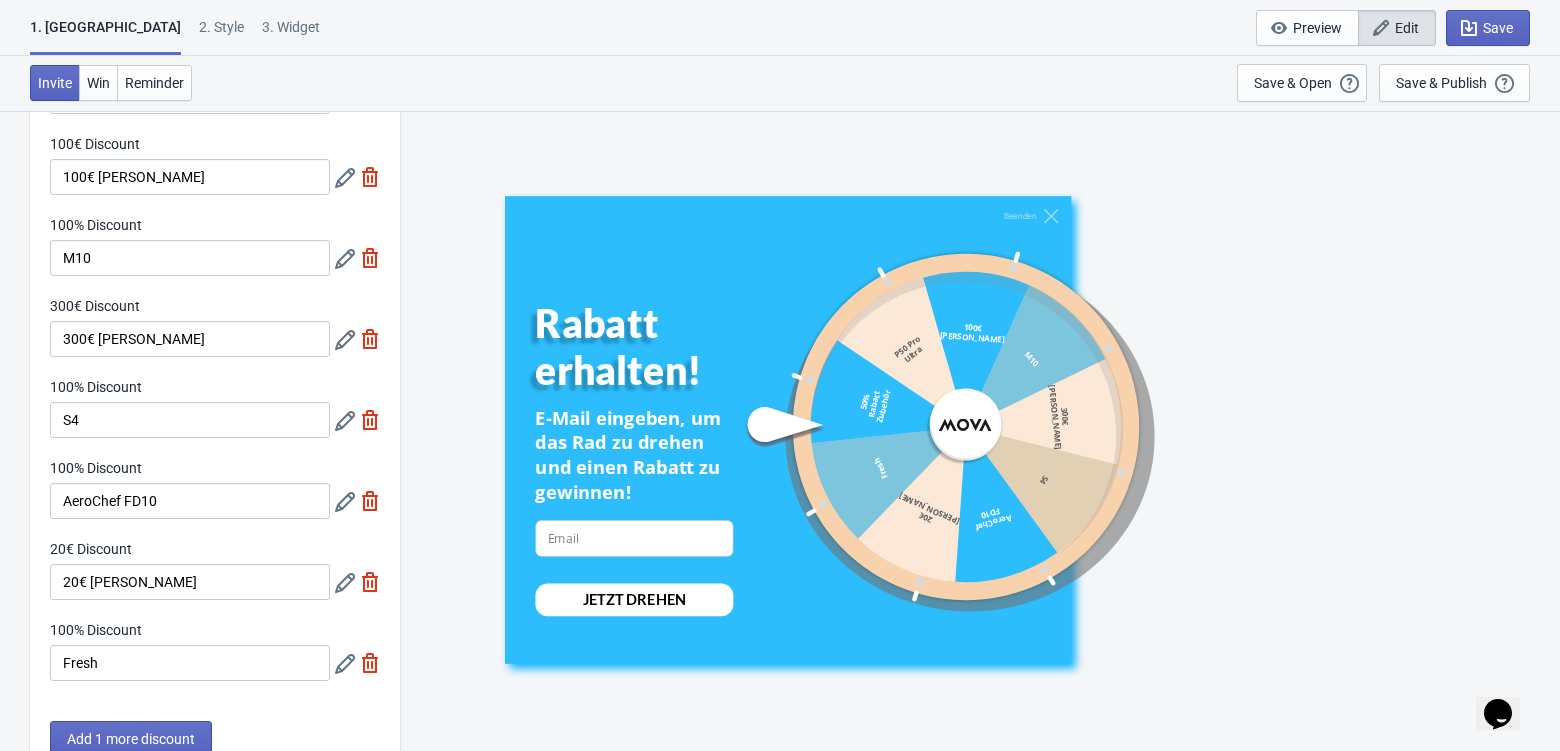 click 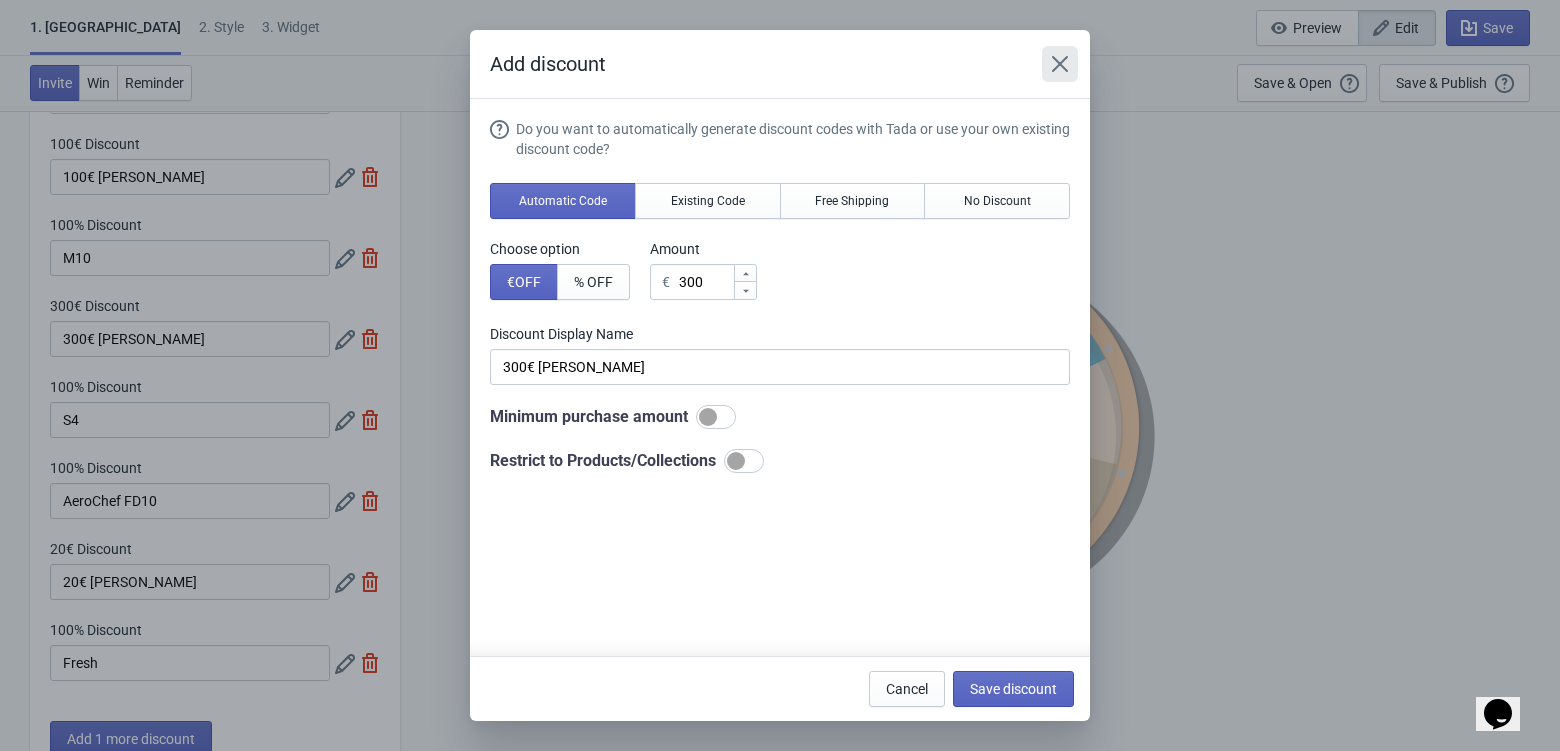 click 